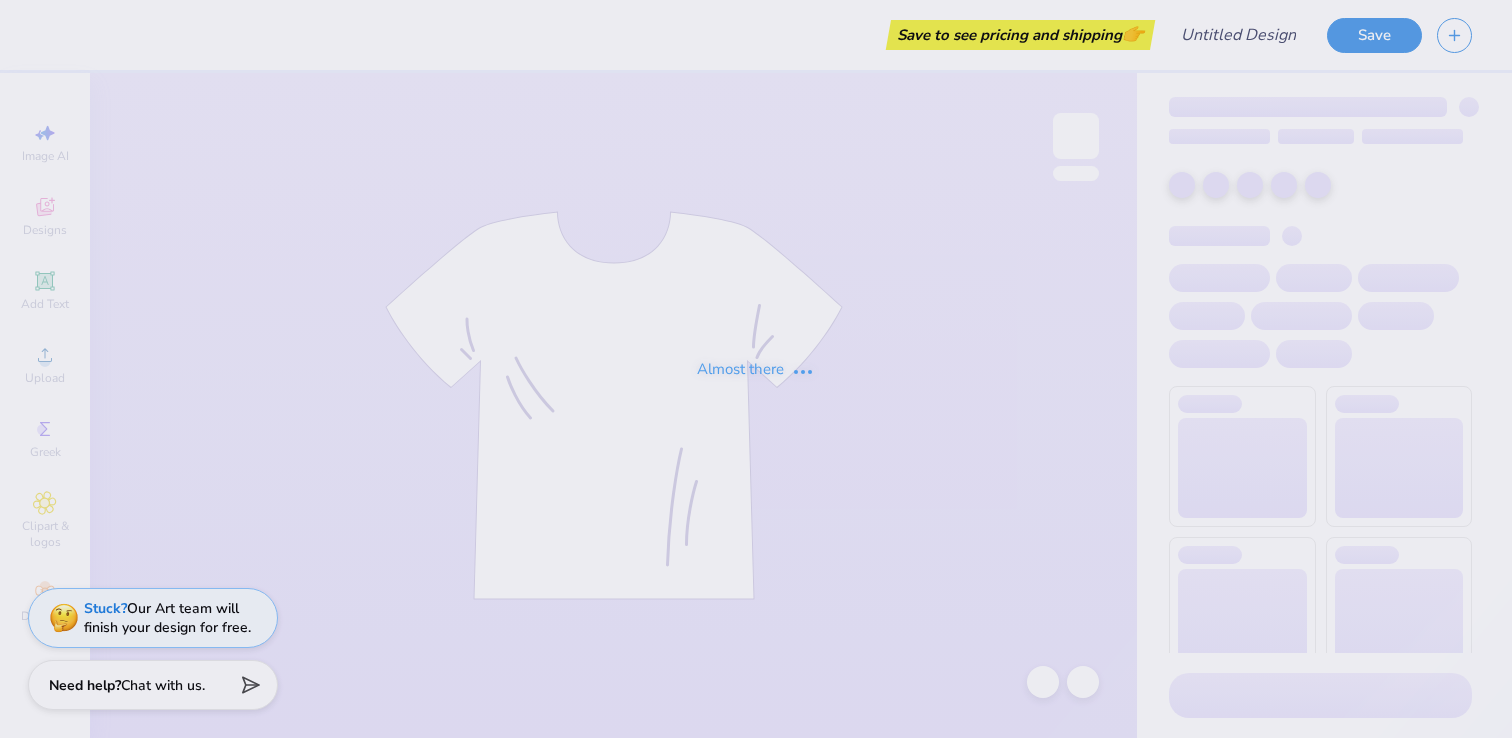 scroll, scrollTop: 0, scrollLeft: 0, axis: both 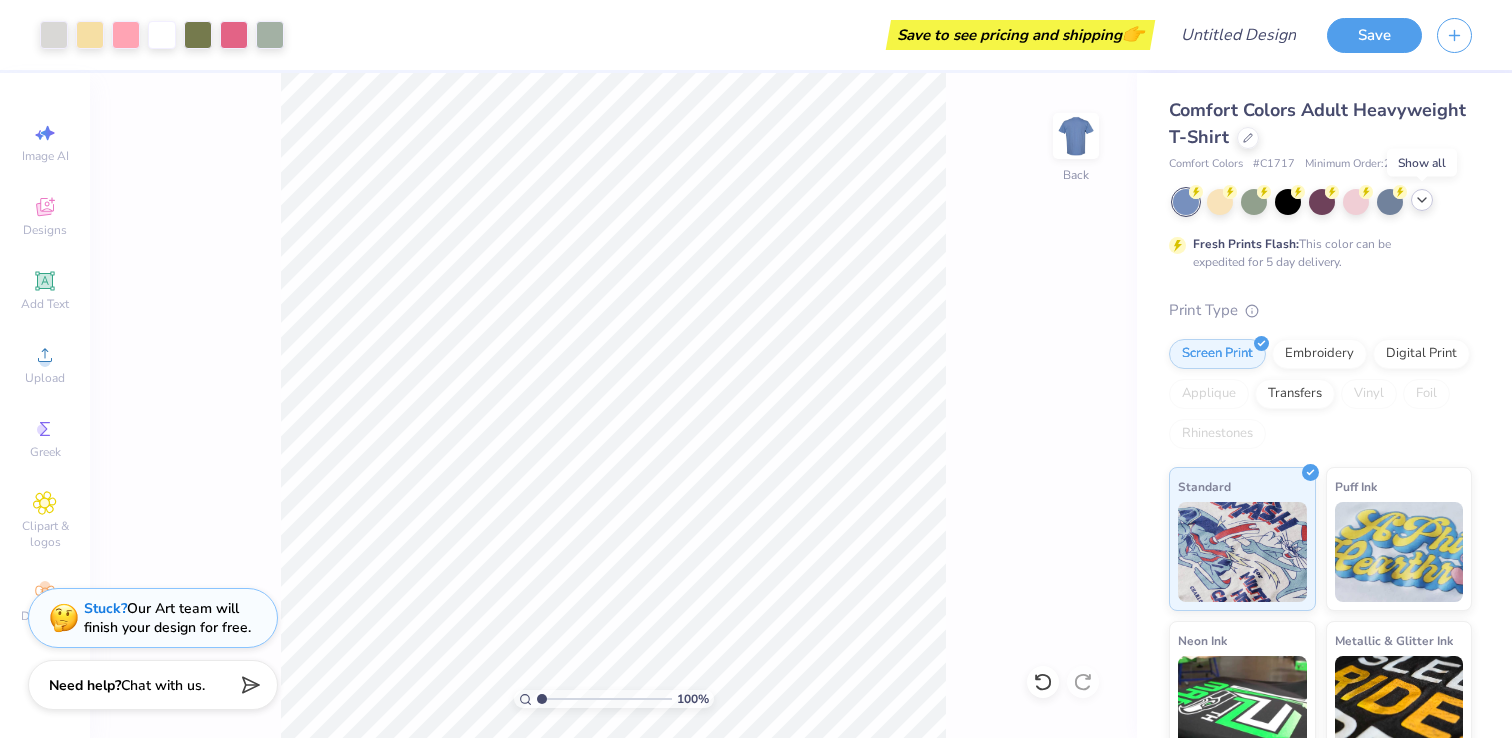 click 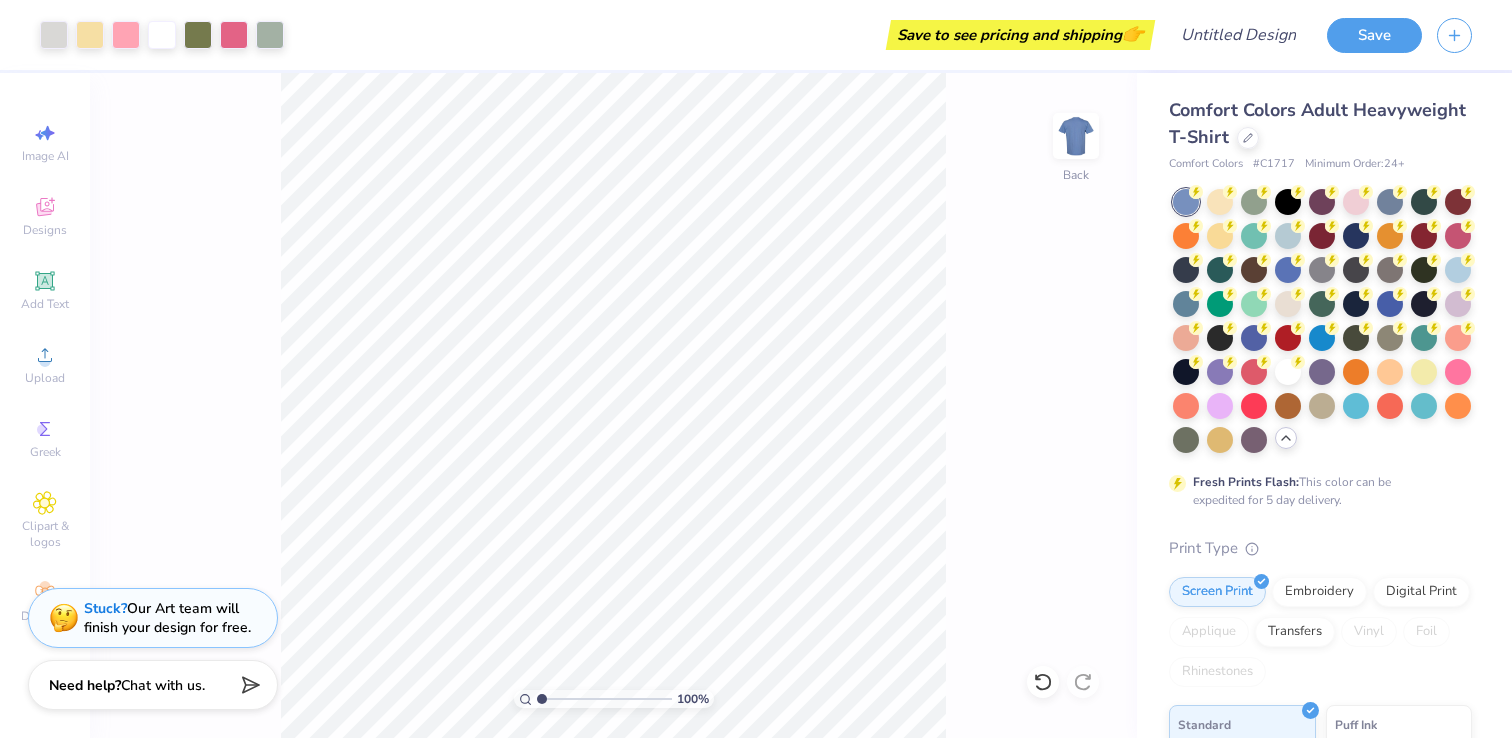 click 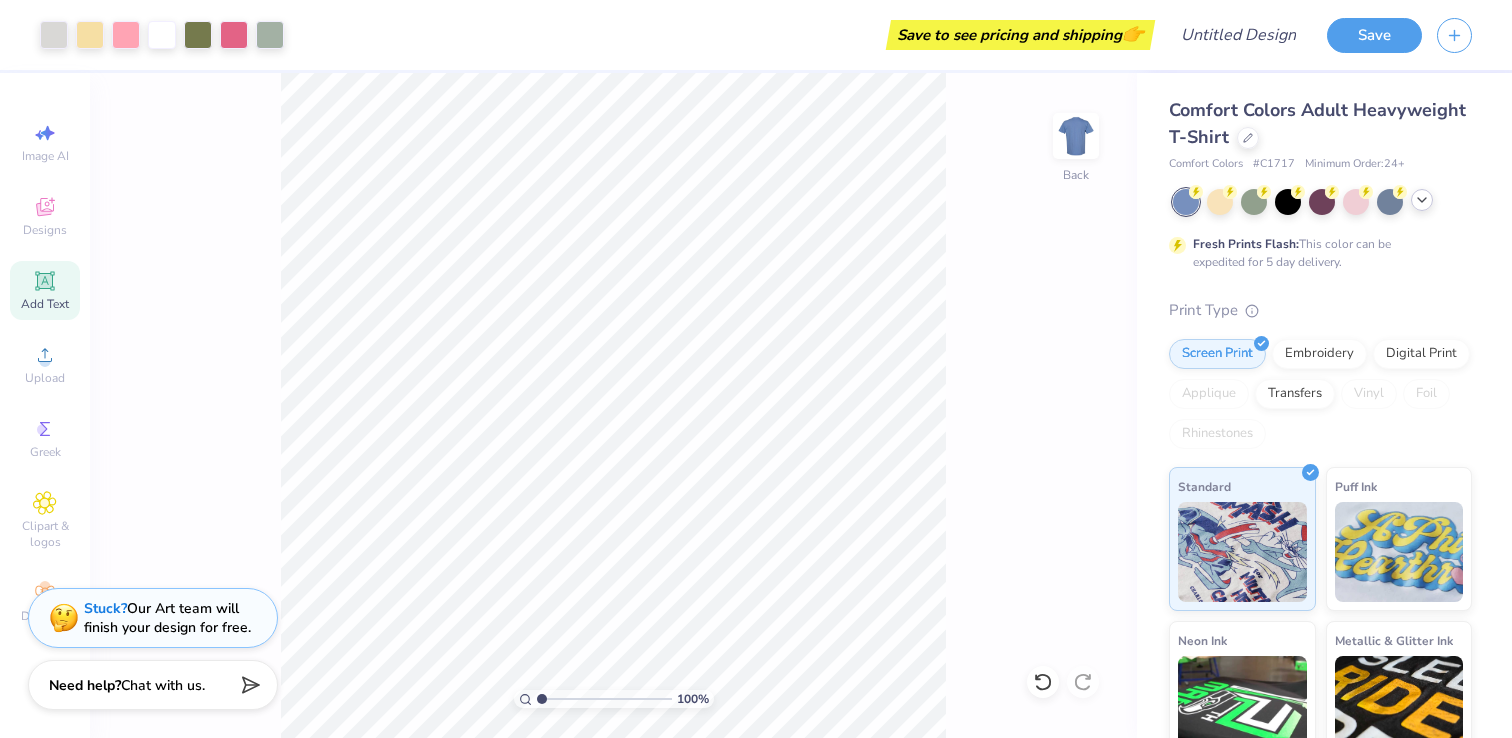 click 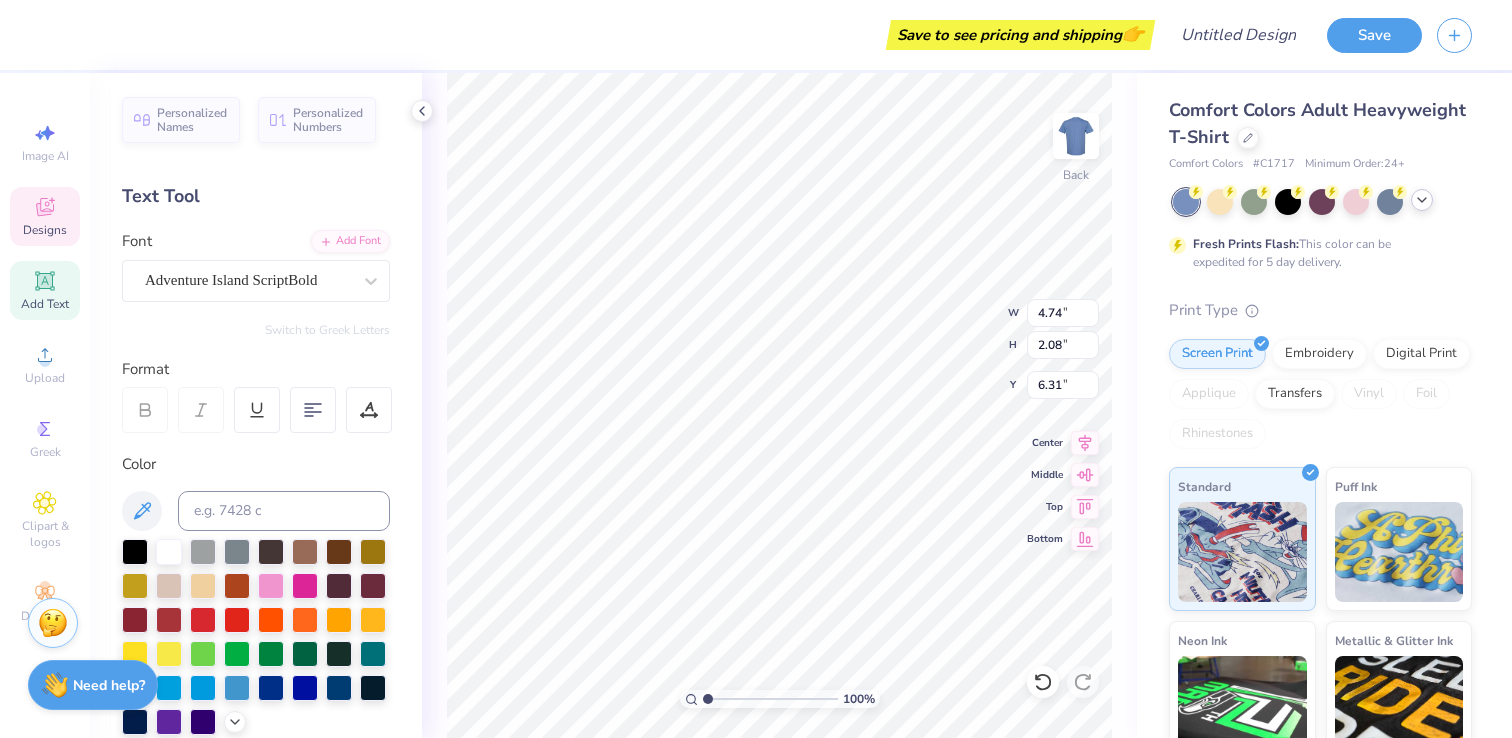 type on "Z" 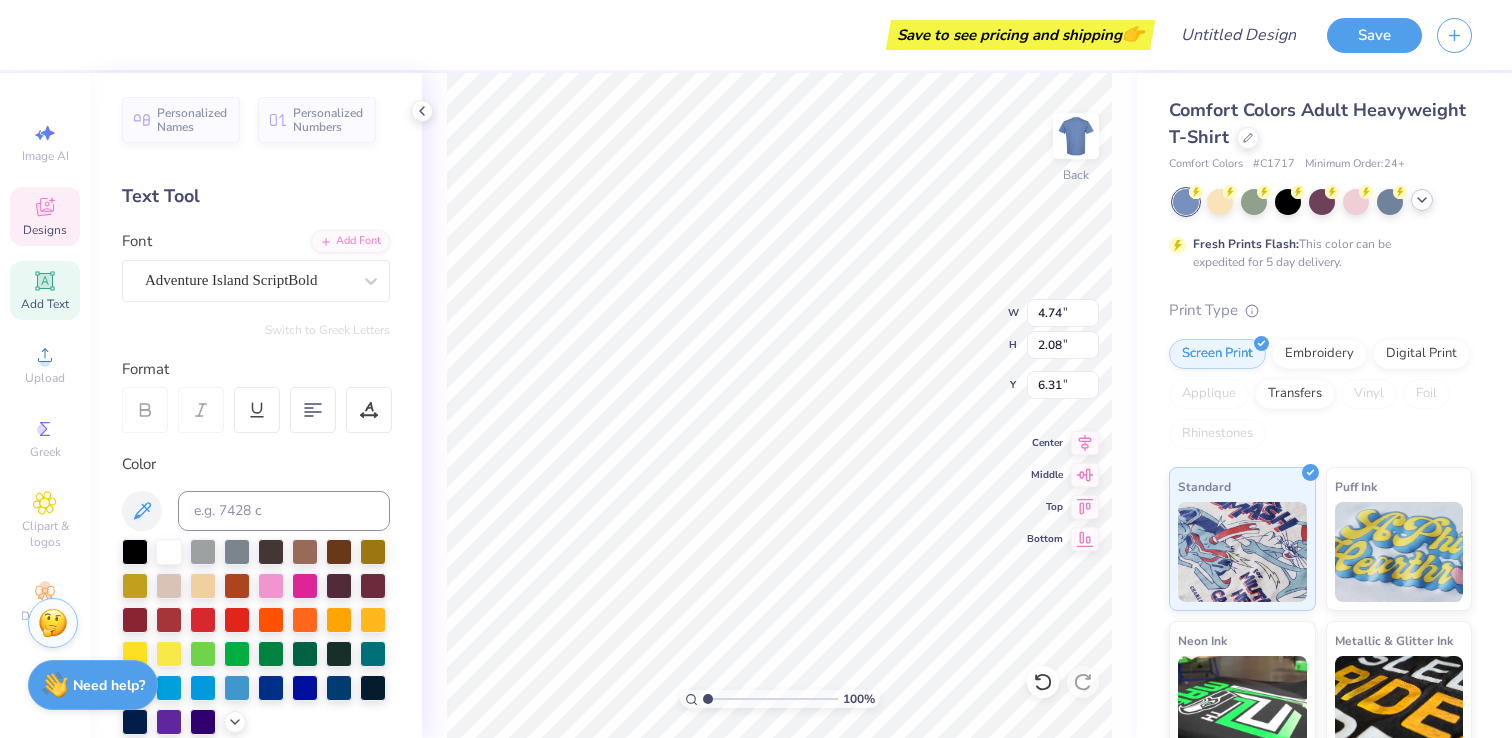 type on "Hlsa" 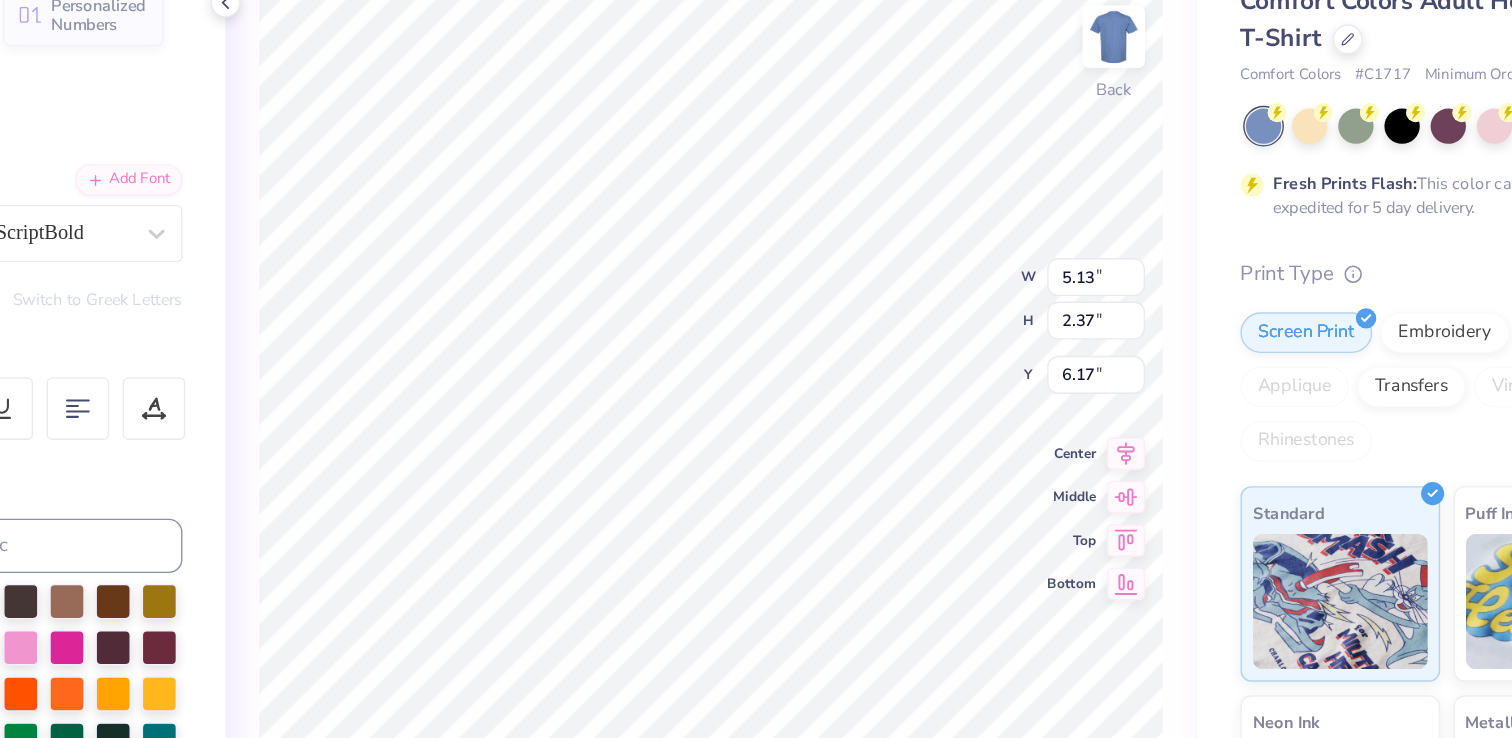 type on "6.02" 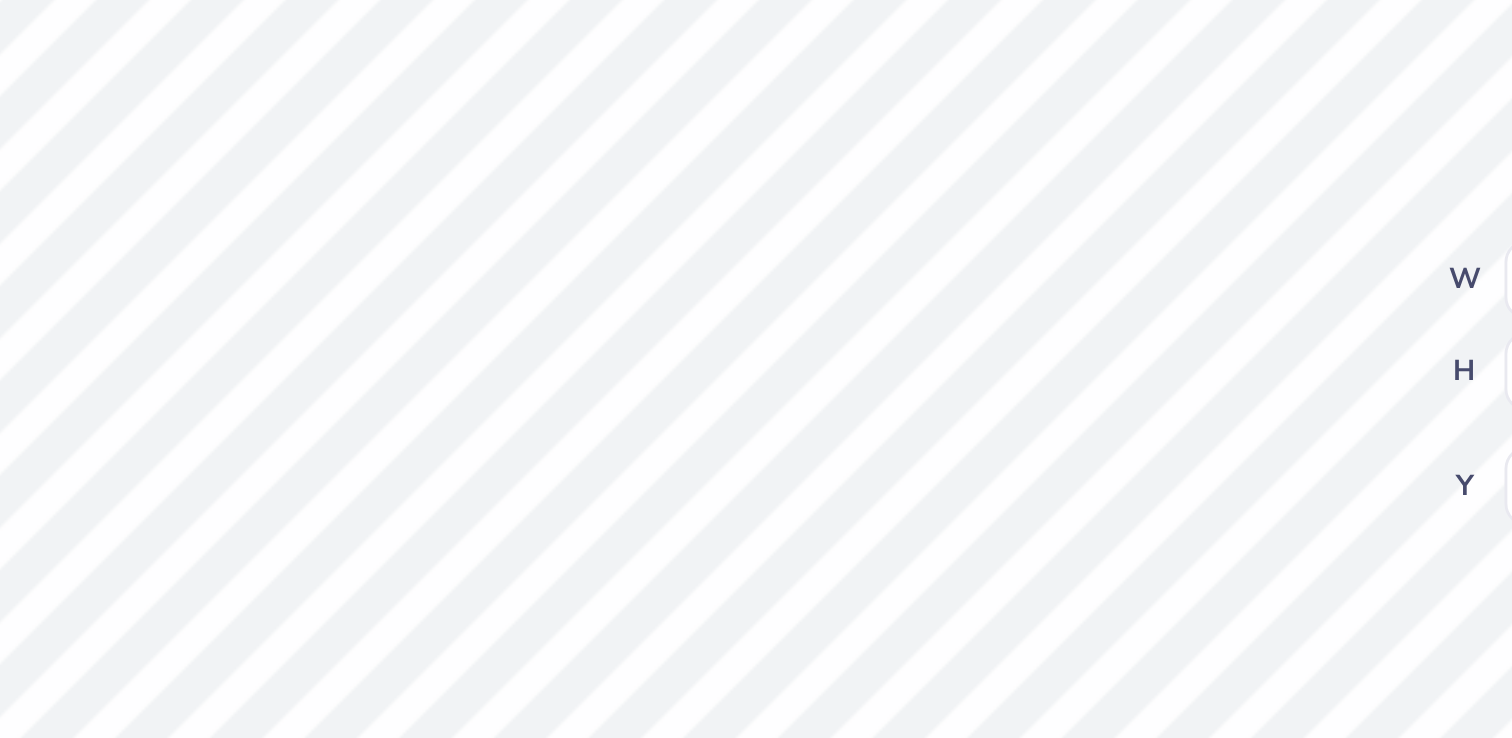 type on "6.30" 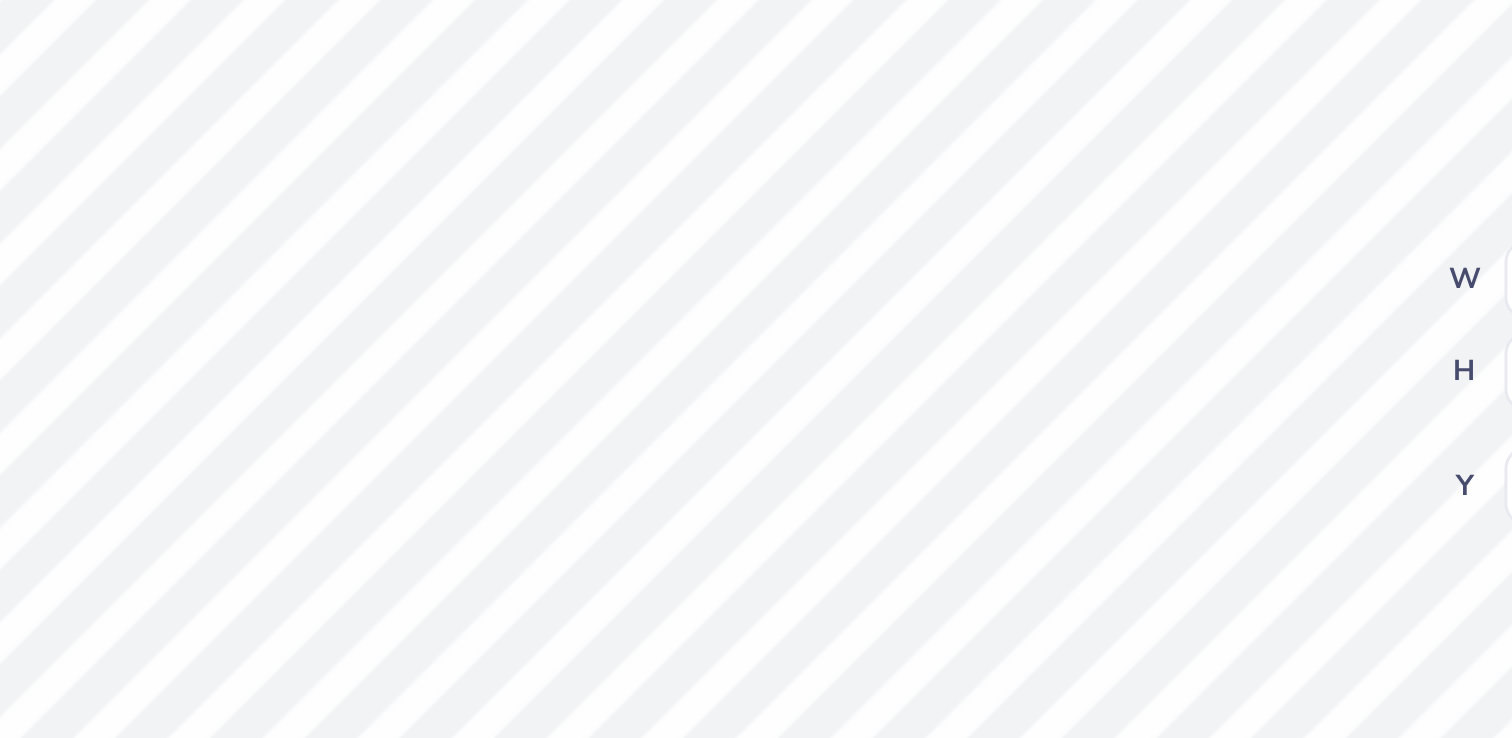 type on "2.71" 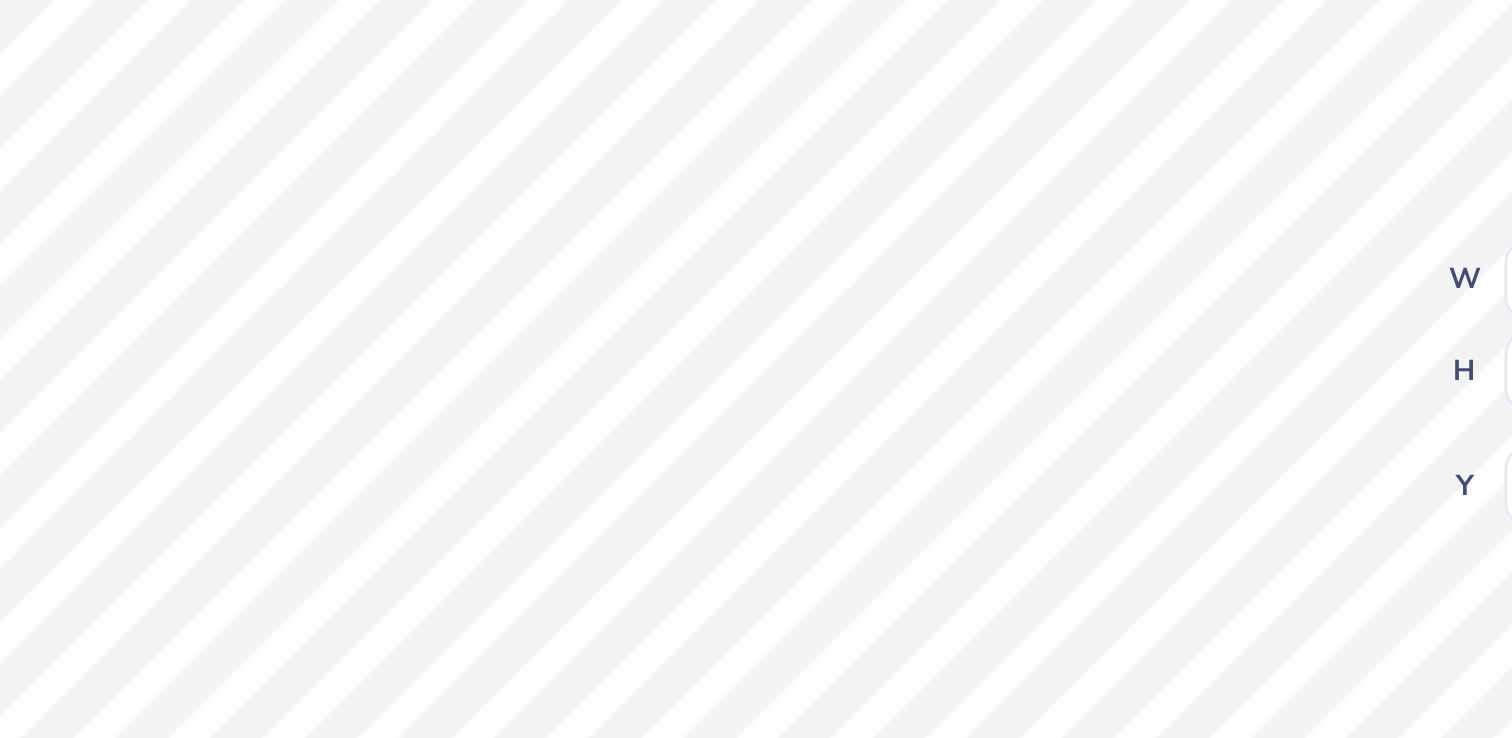 type on "1.57" 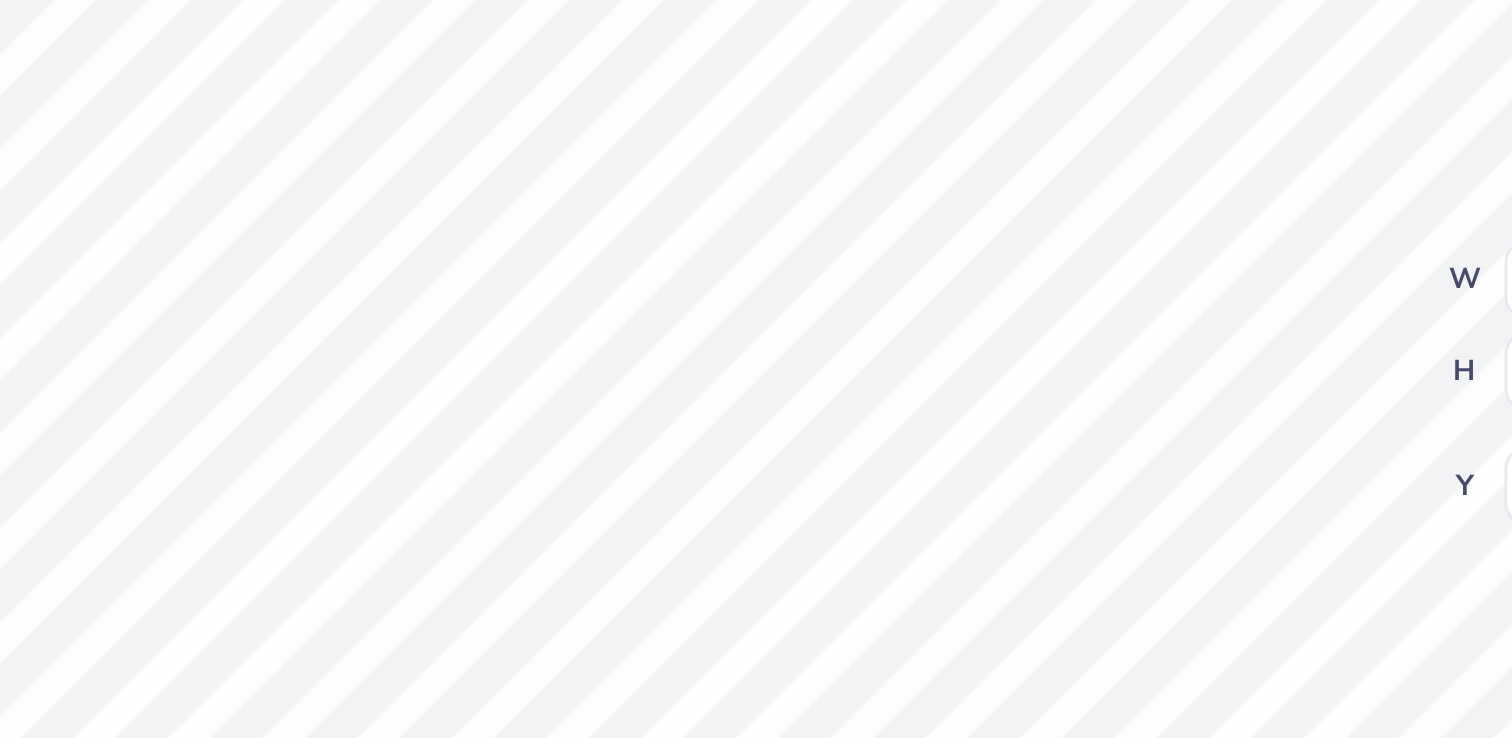 type on "[CITY]," 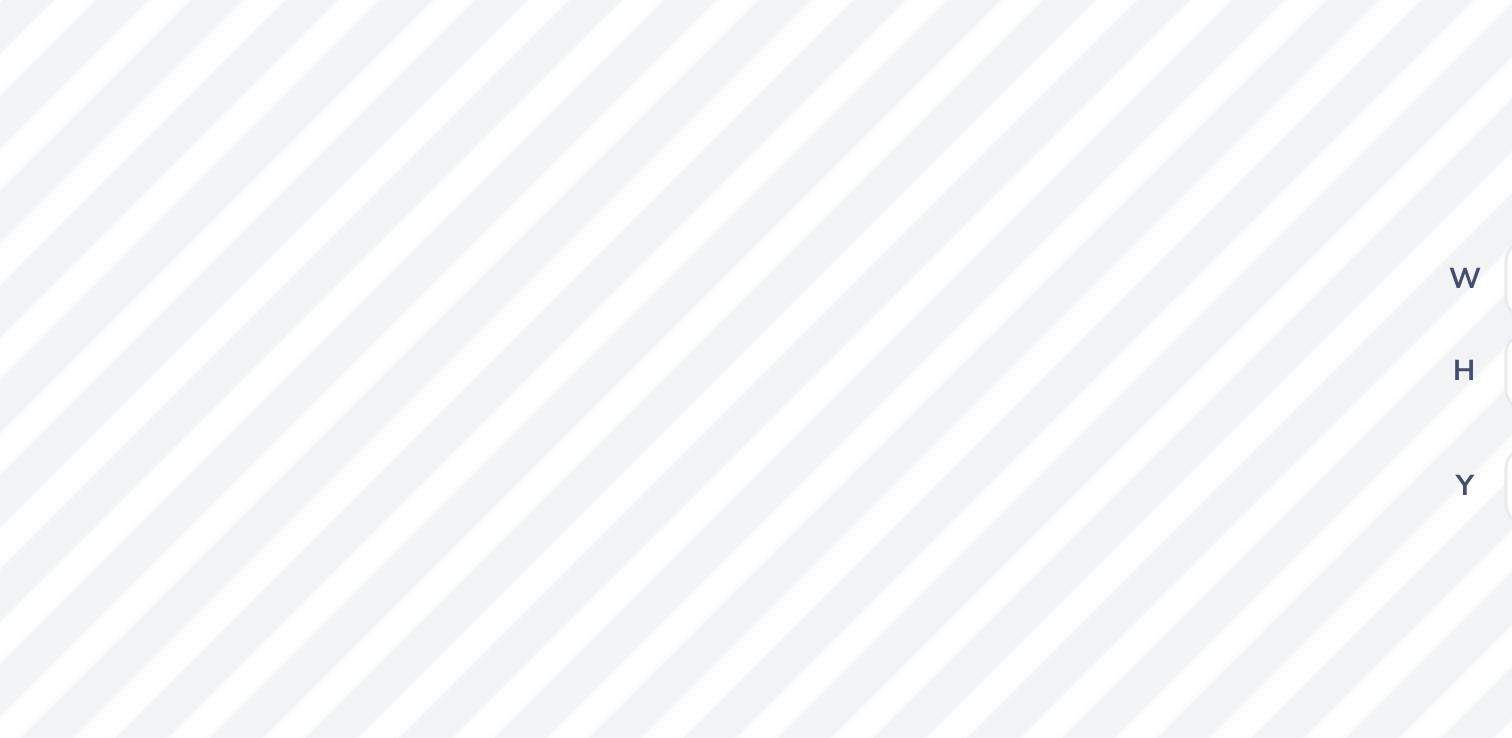type on "2.71" 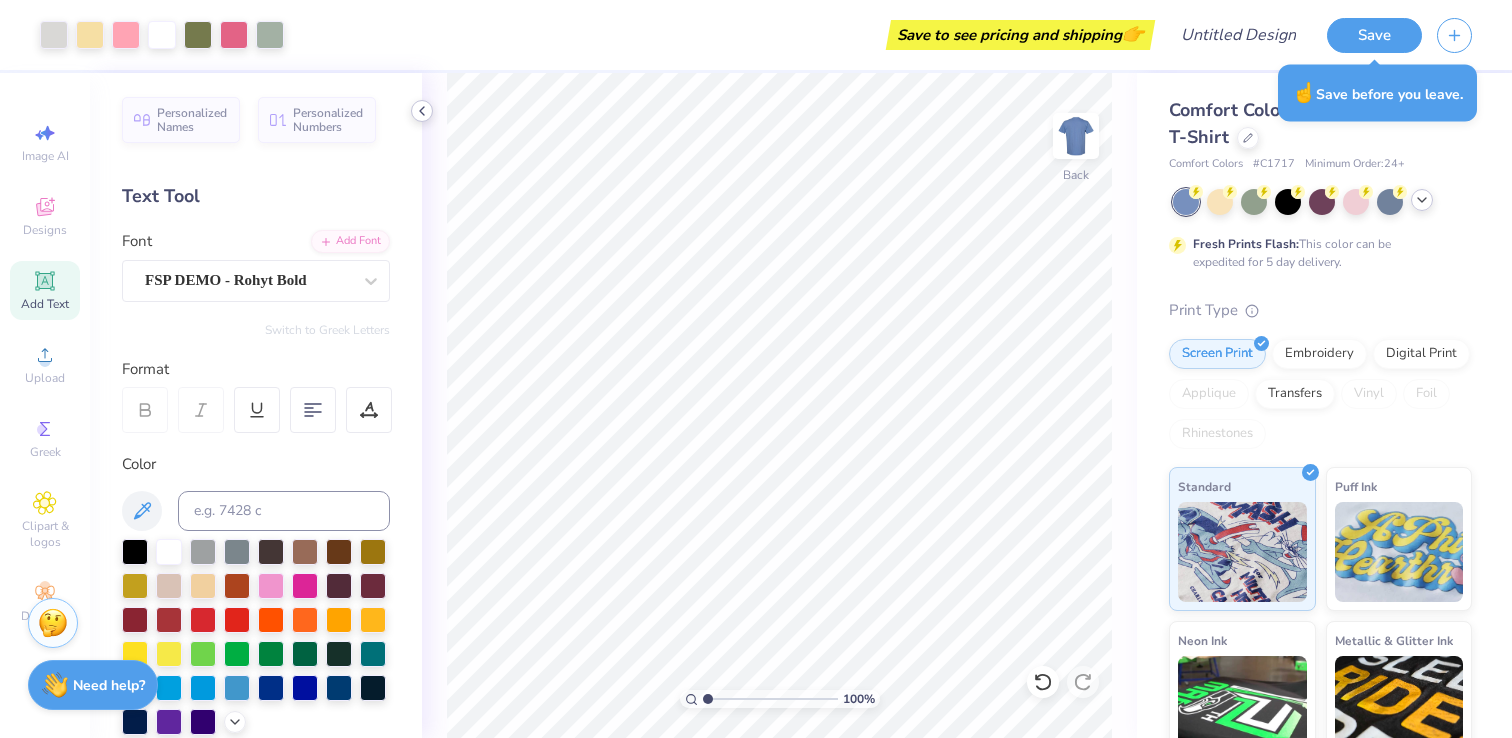 click 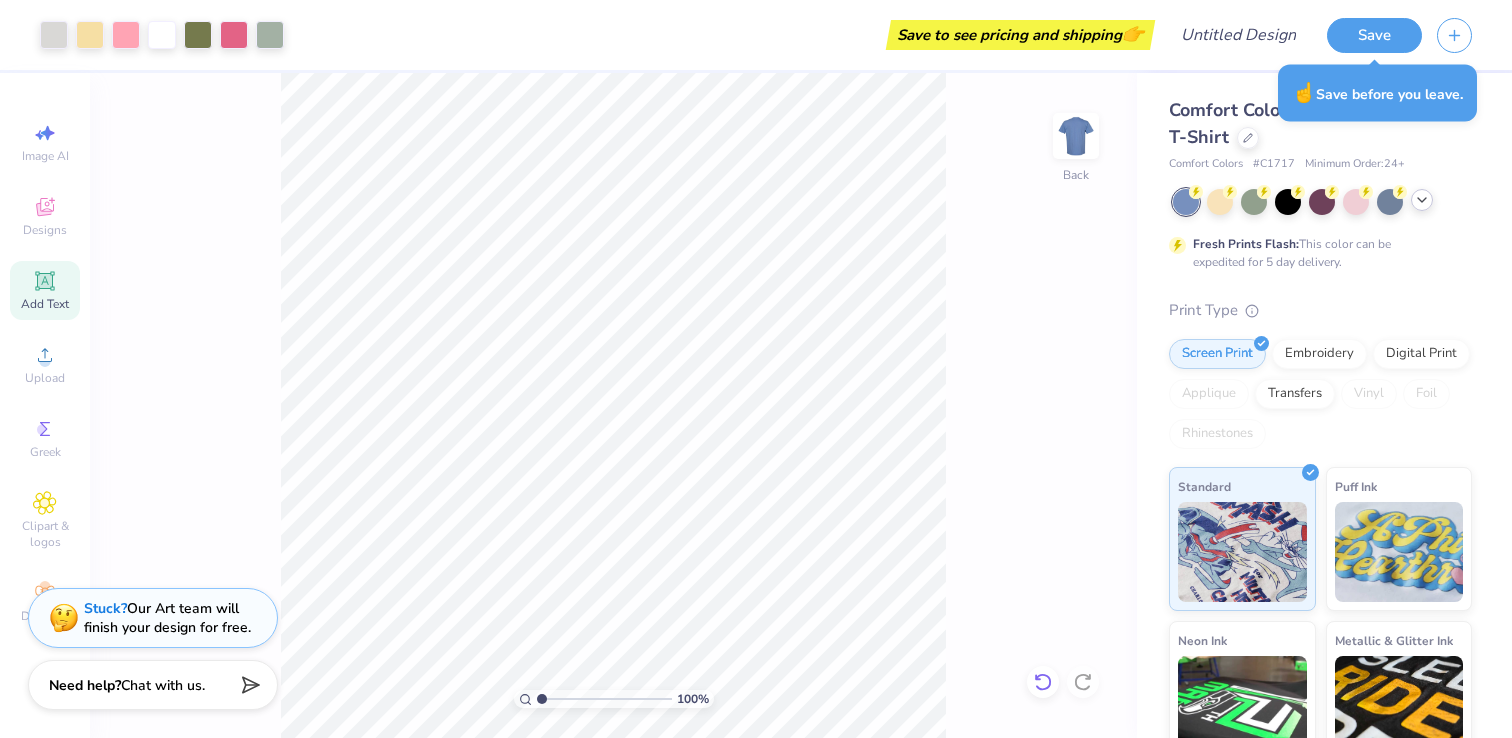 click 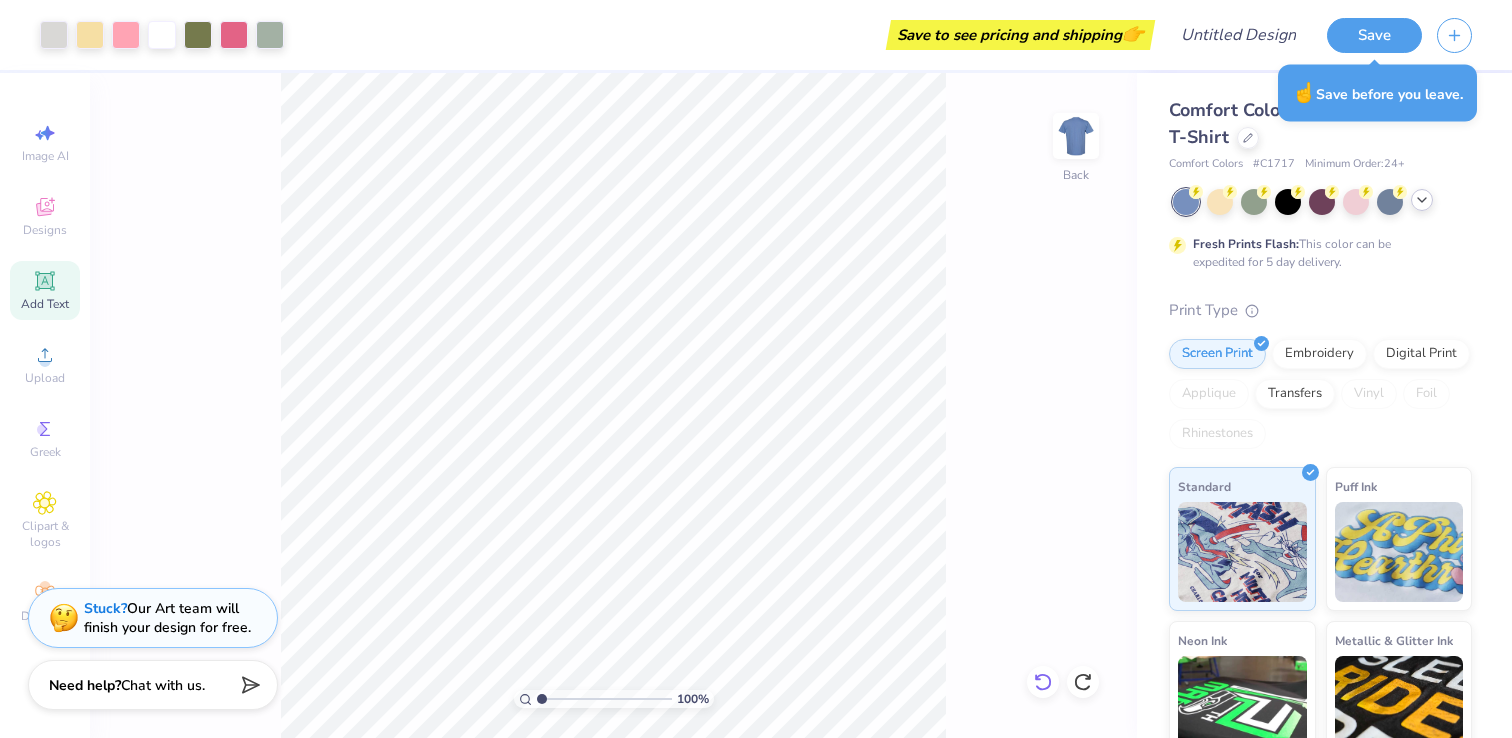 click 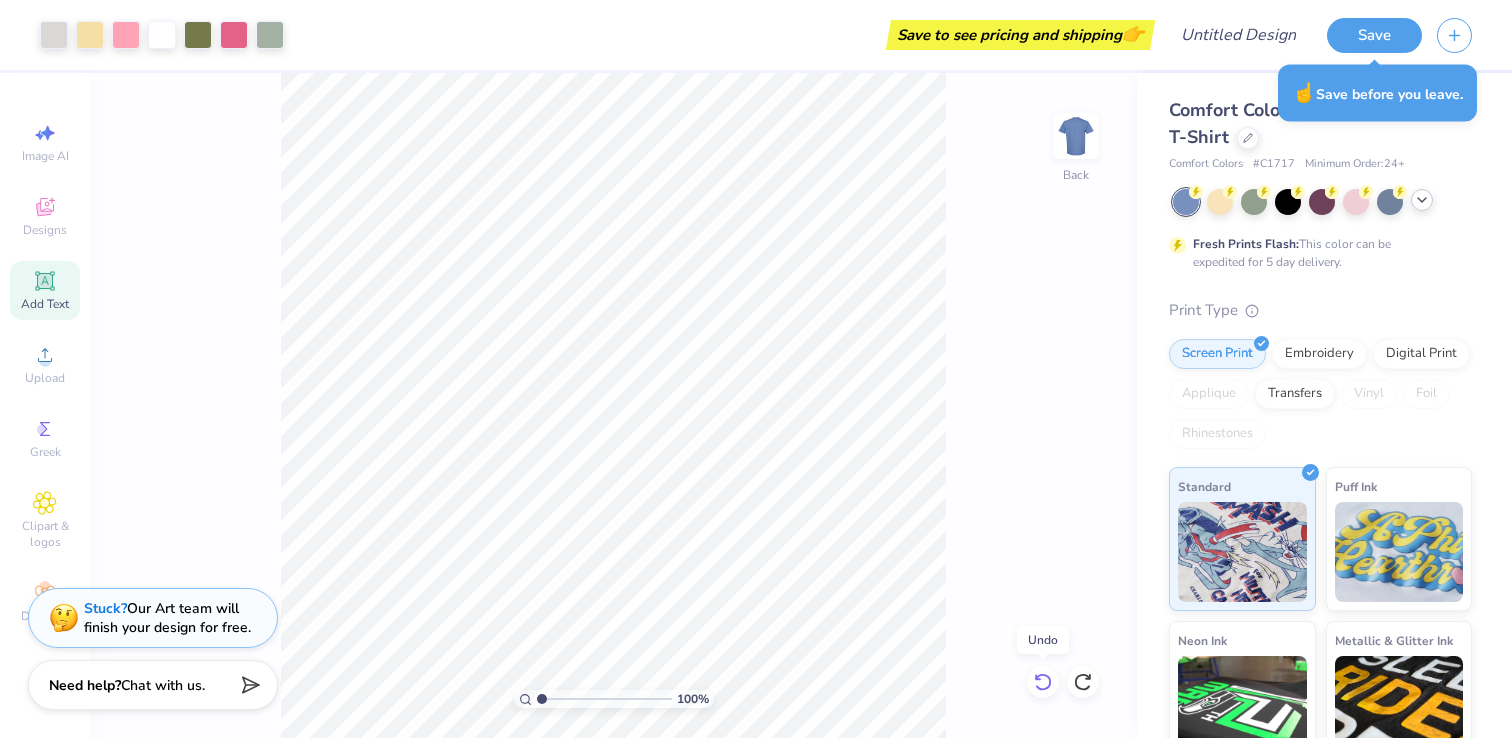 click 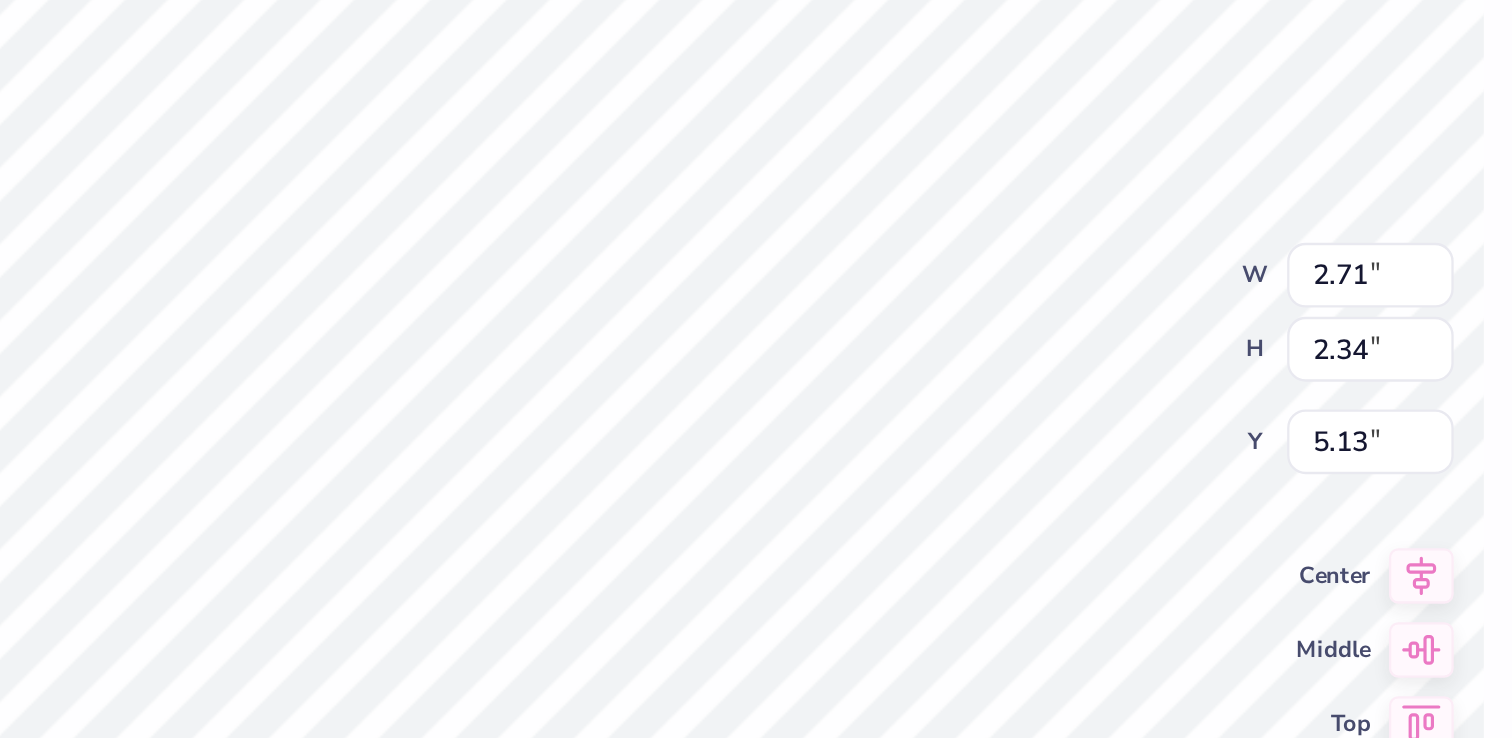 type on "0.39" 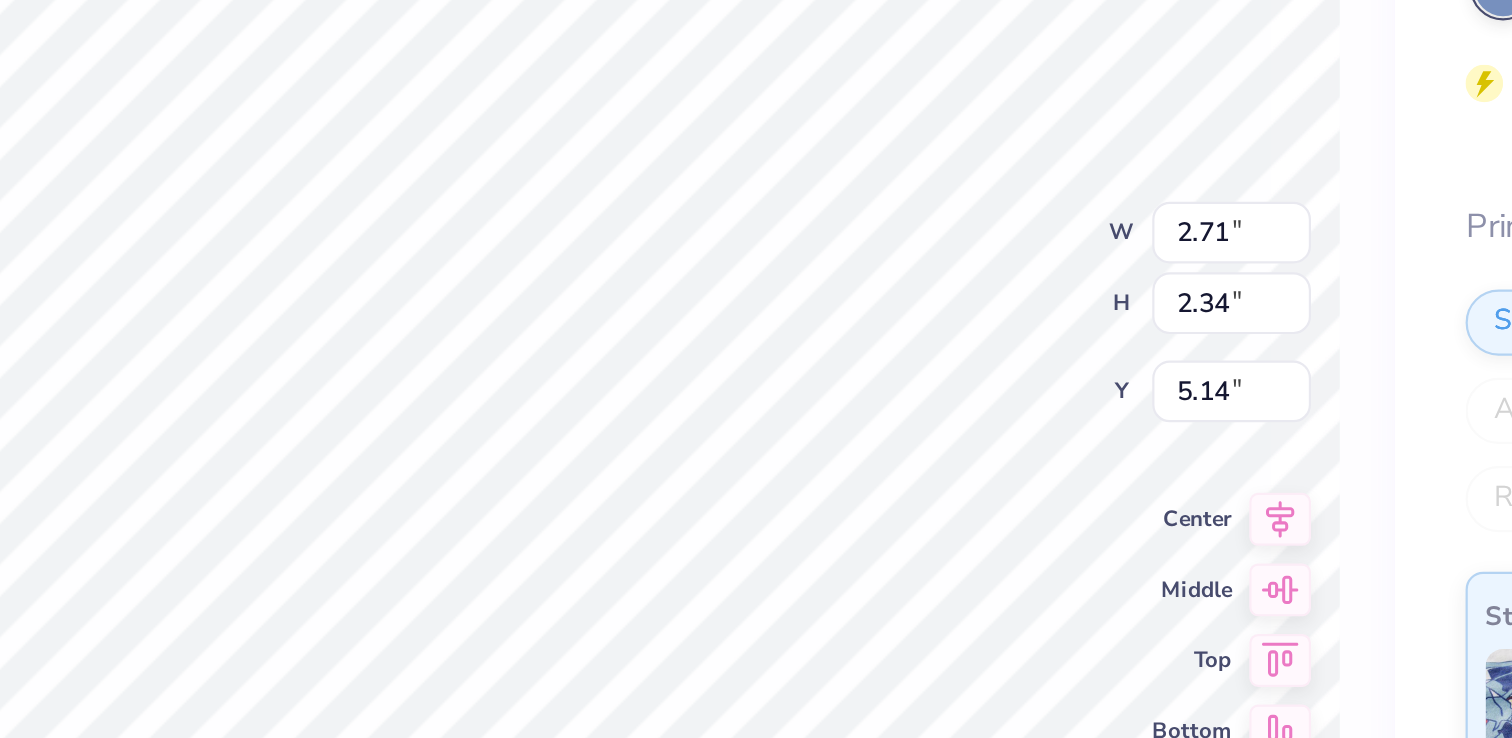 type on "5.14" 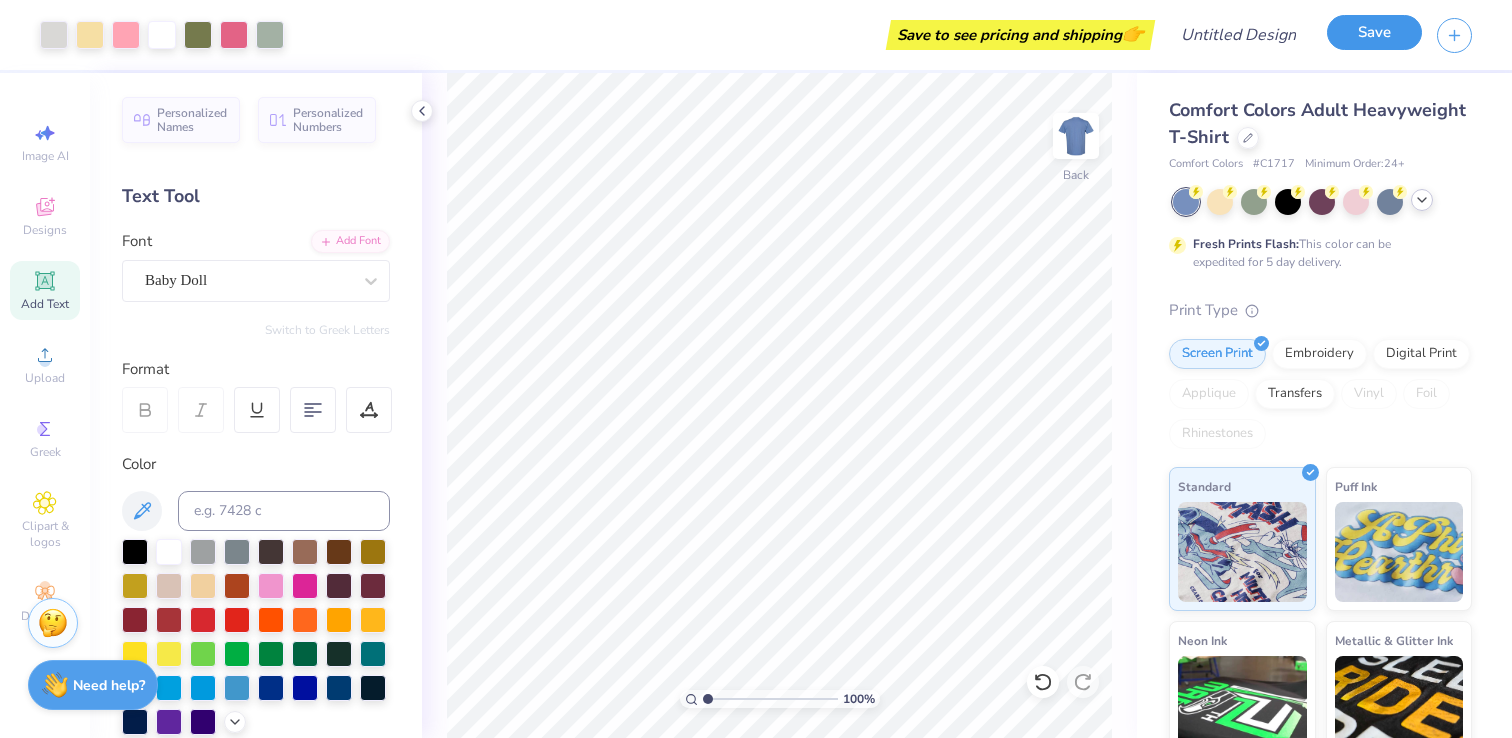 click on "Save" at bounding box center (1374, 32) 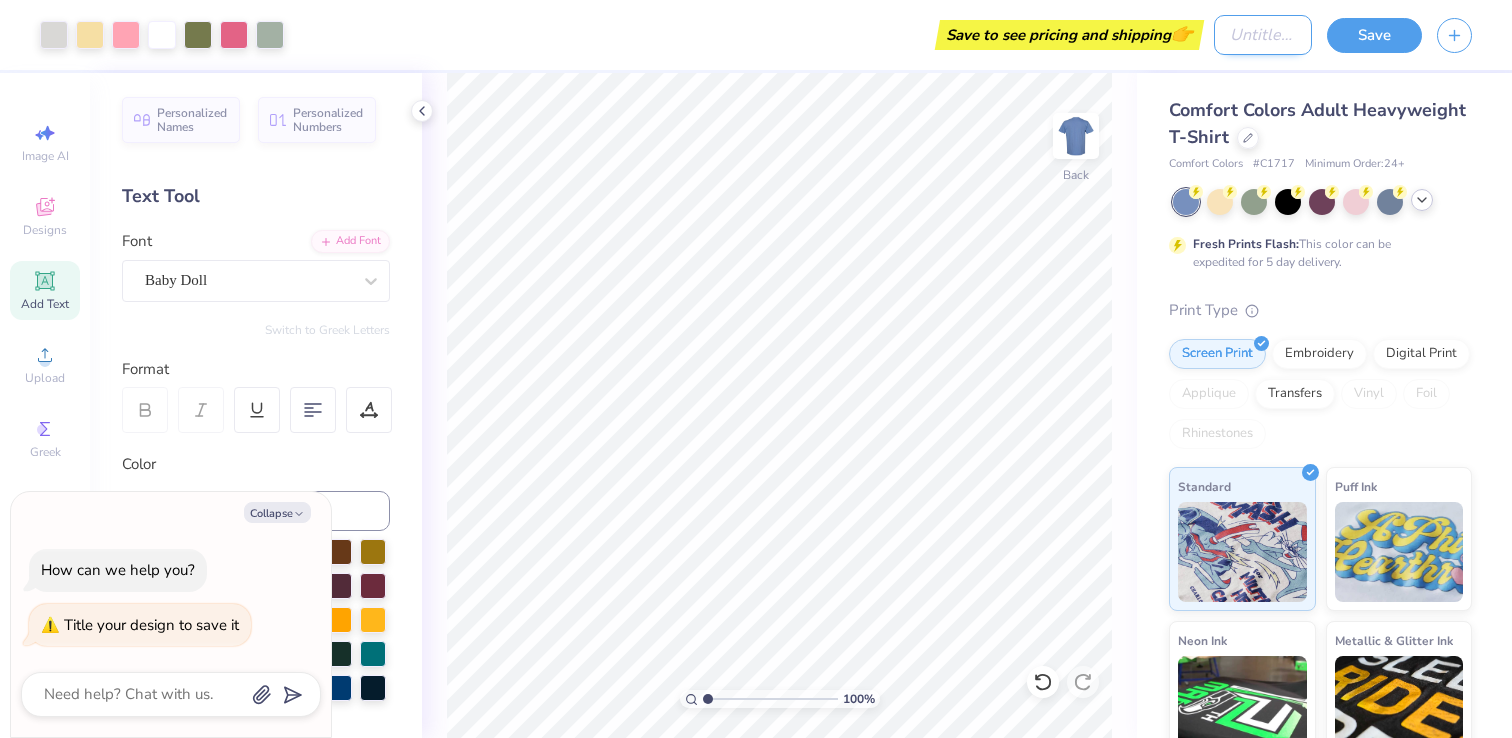 type on "x" 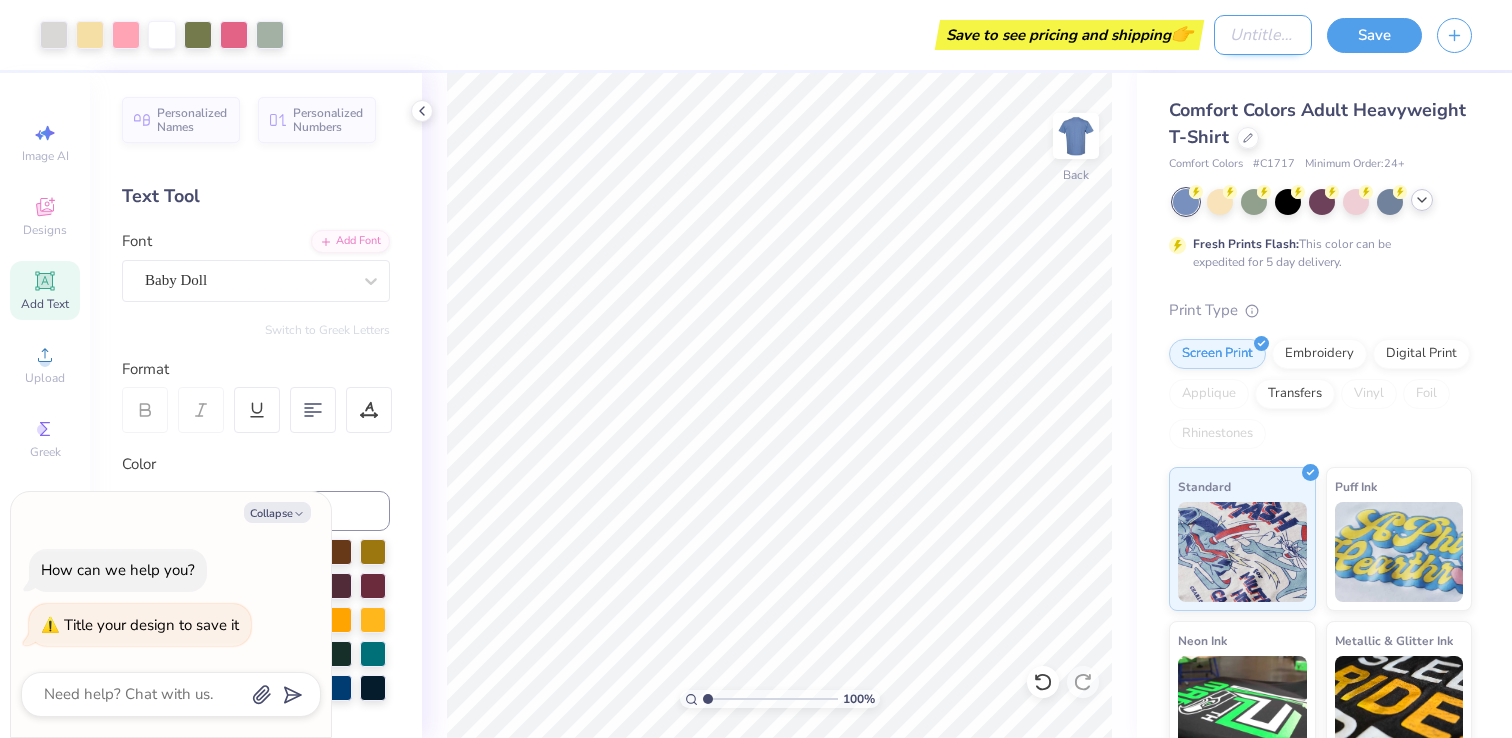 click on "Design Title" at bounding box center [1263, 35] 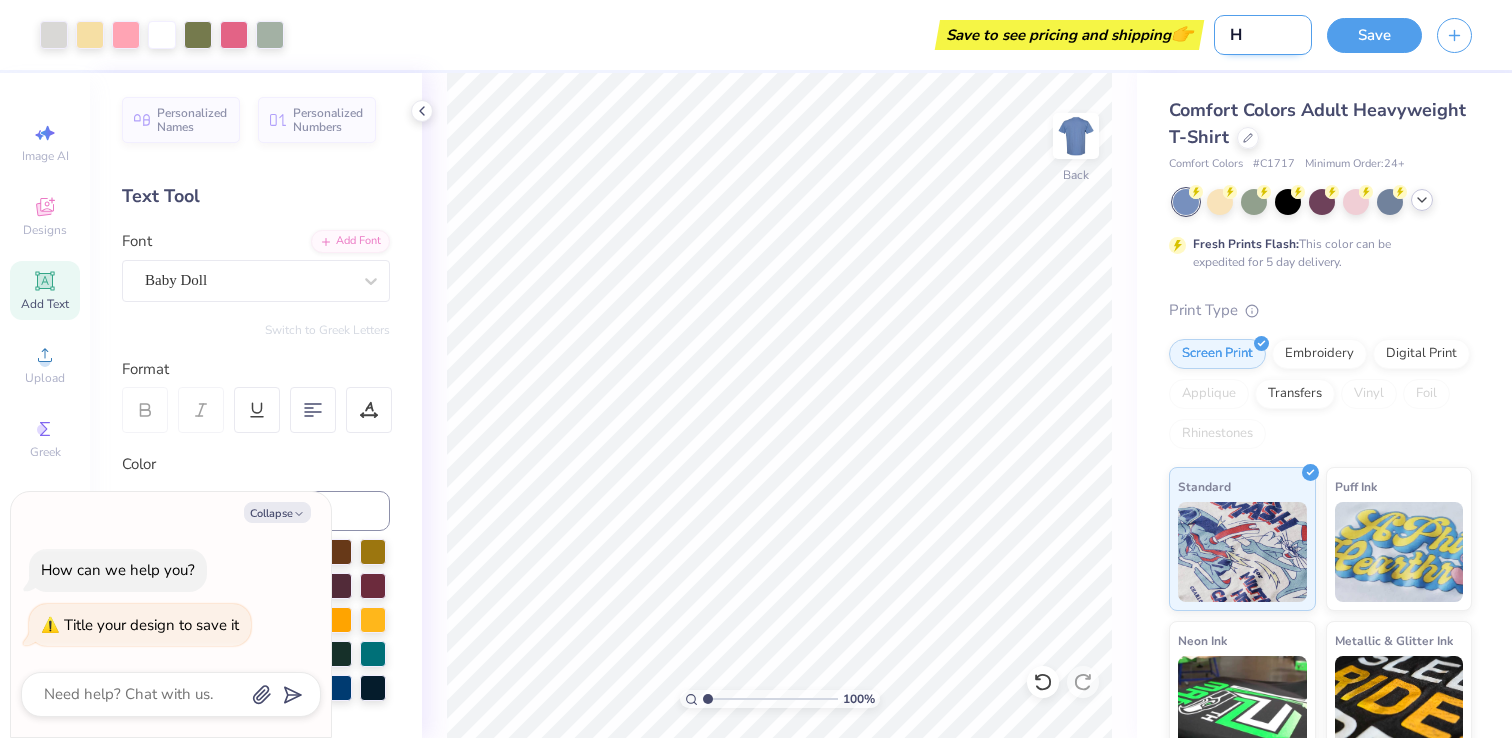 type on "HL" 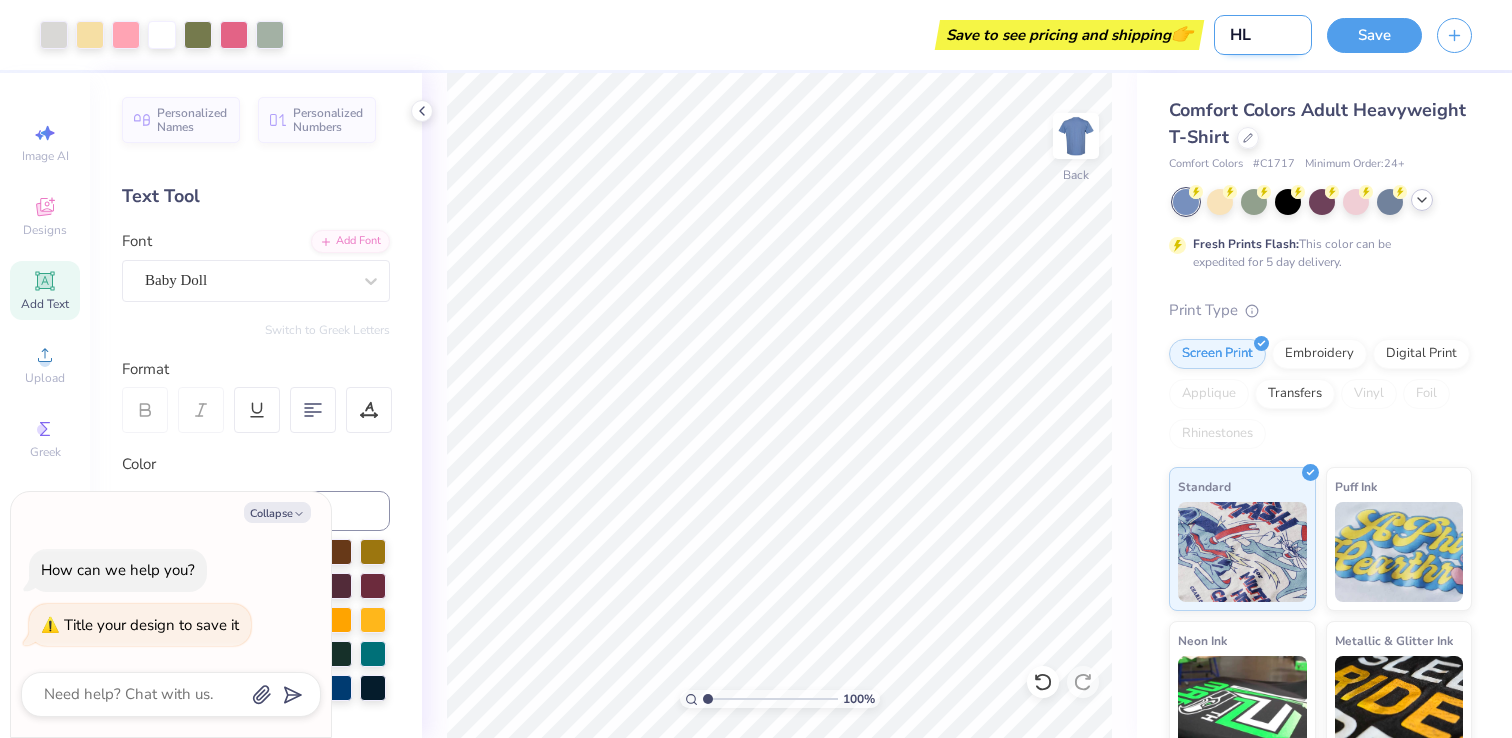 type on "HLS" 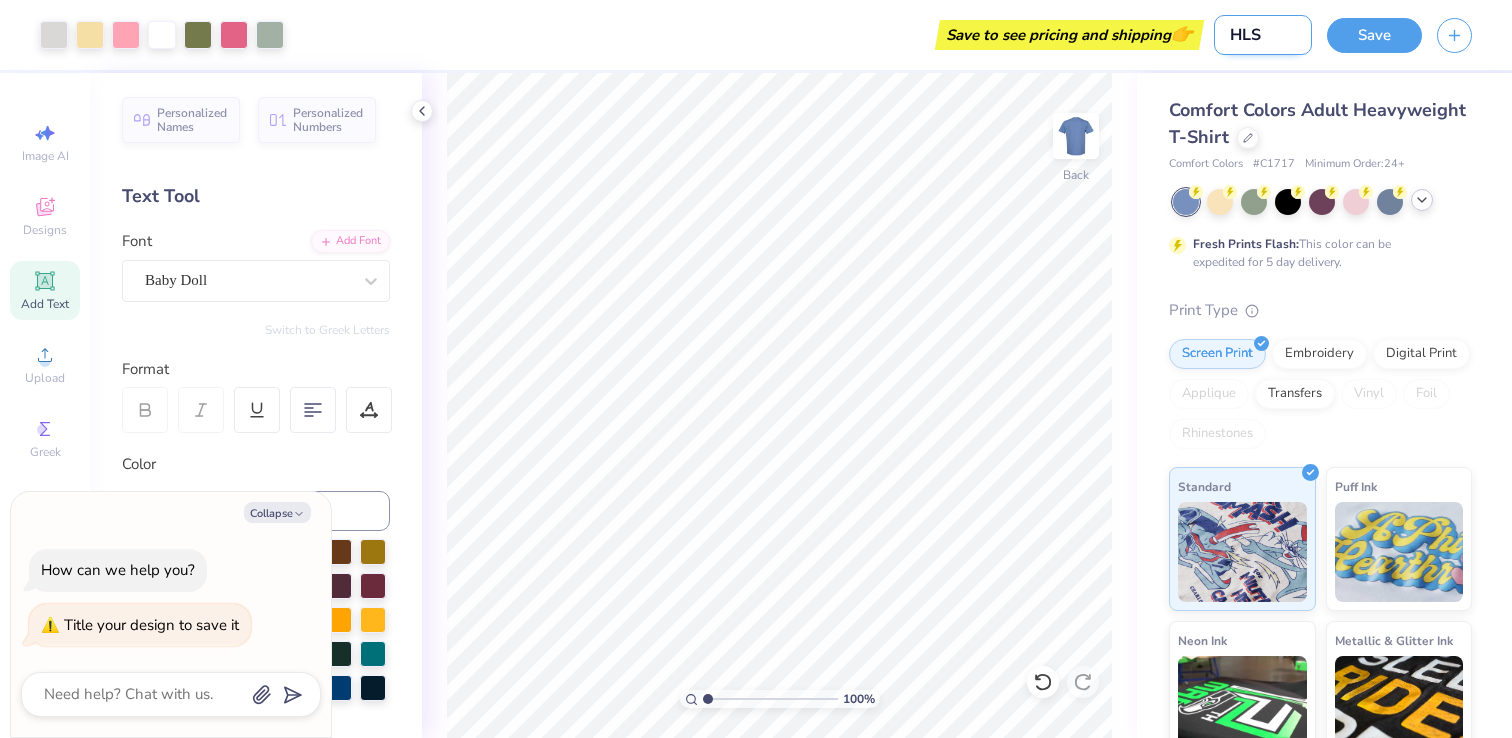 type on "HLSA" 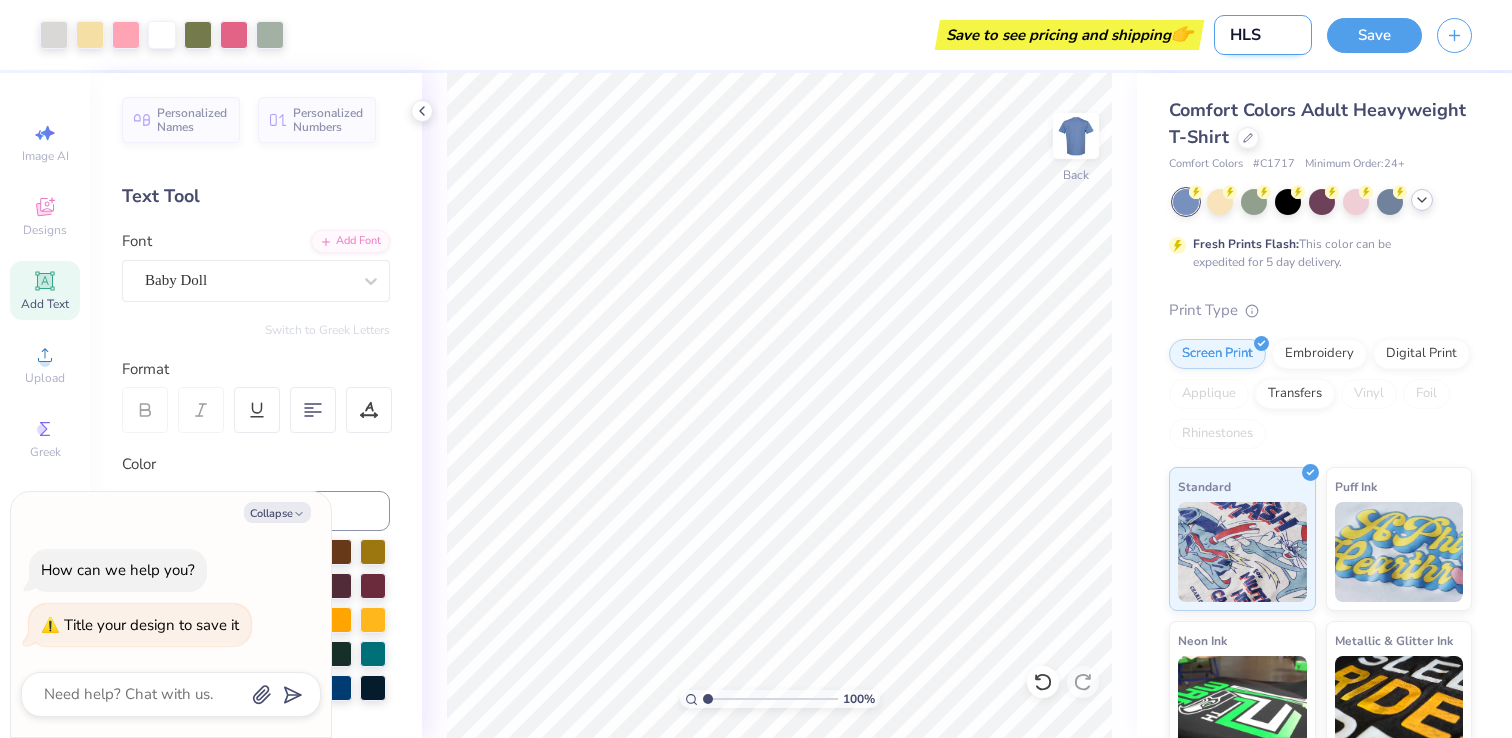 type on "x" 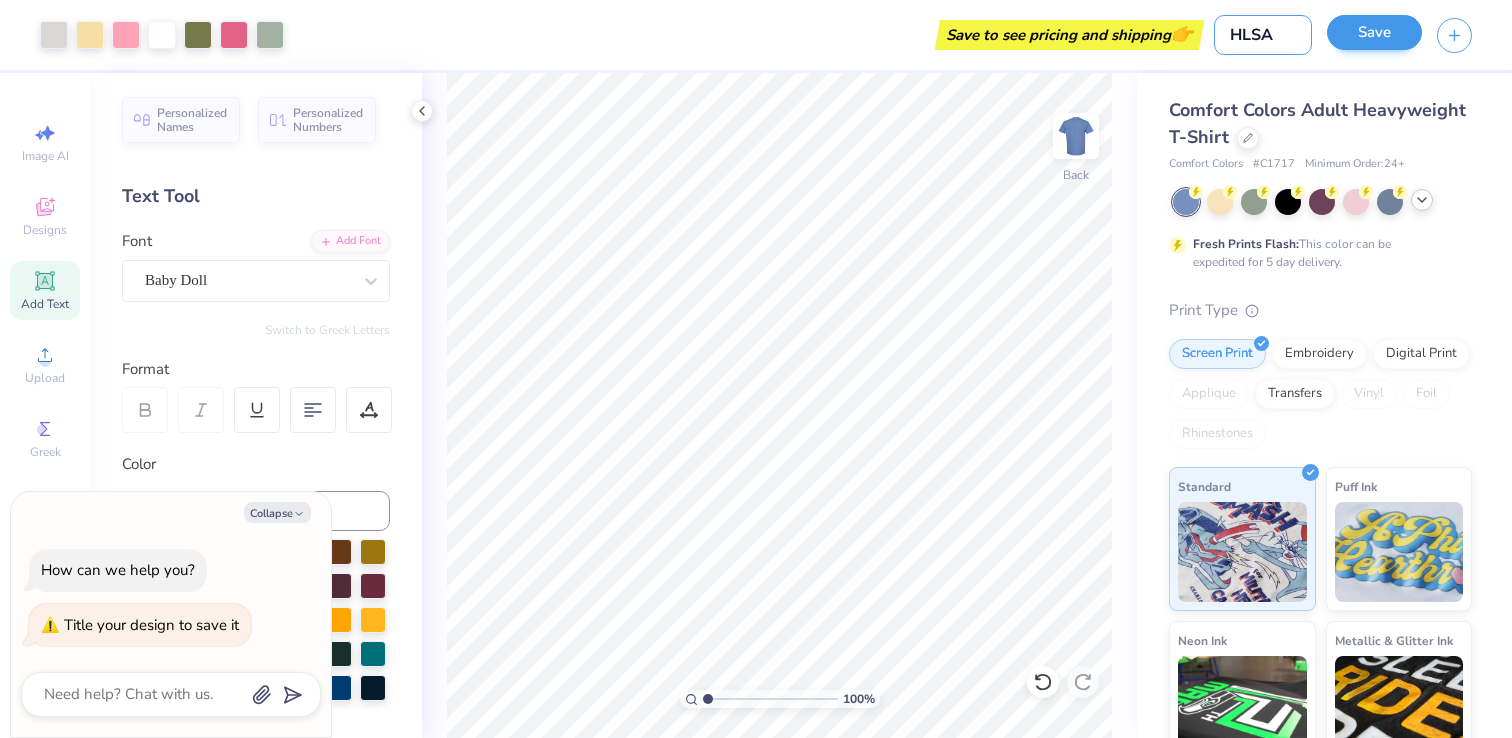 type on "HLSA" 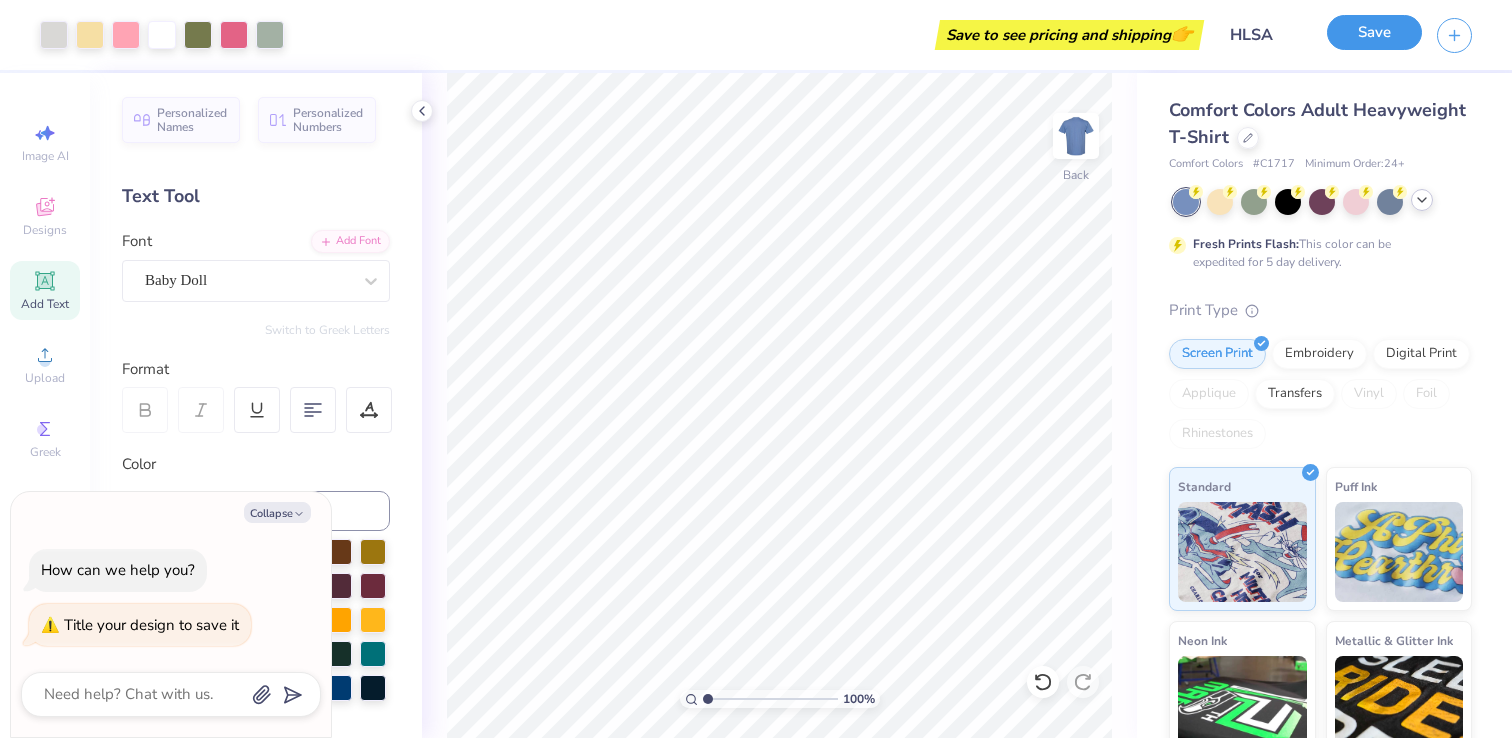 click on "Save" at bounding box center (1374, 32) 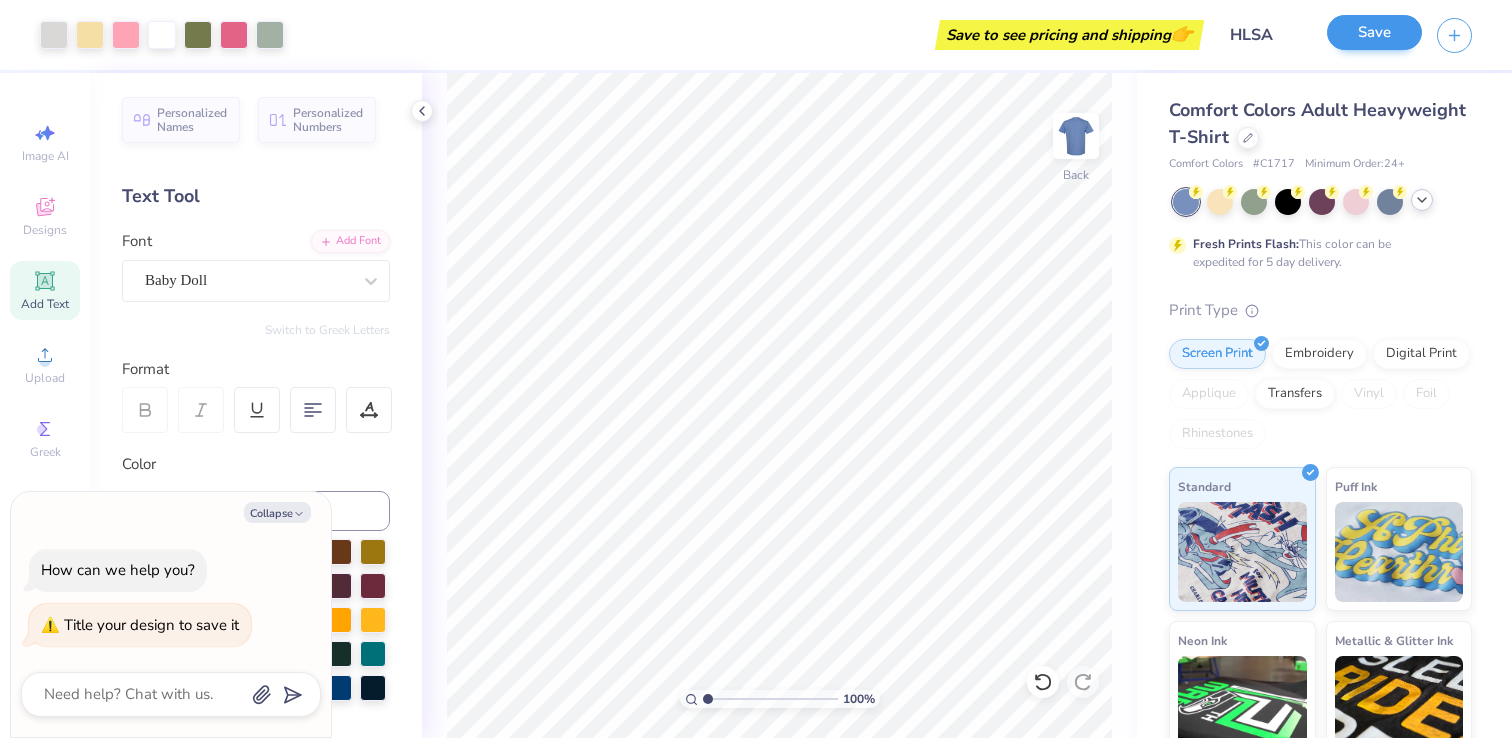 type on "x" 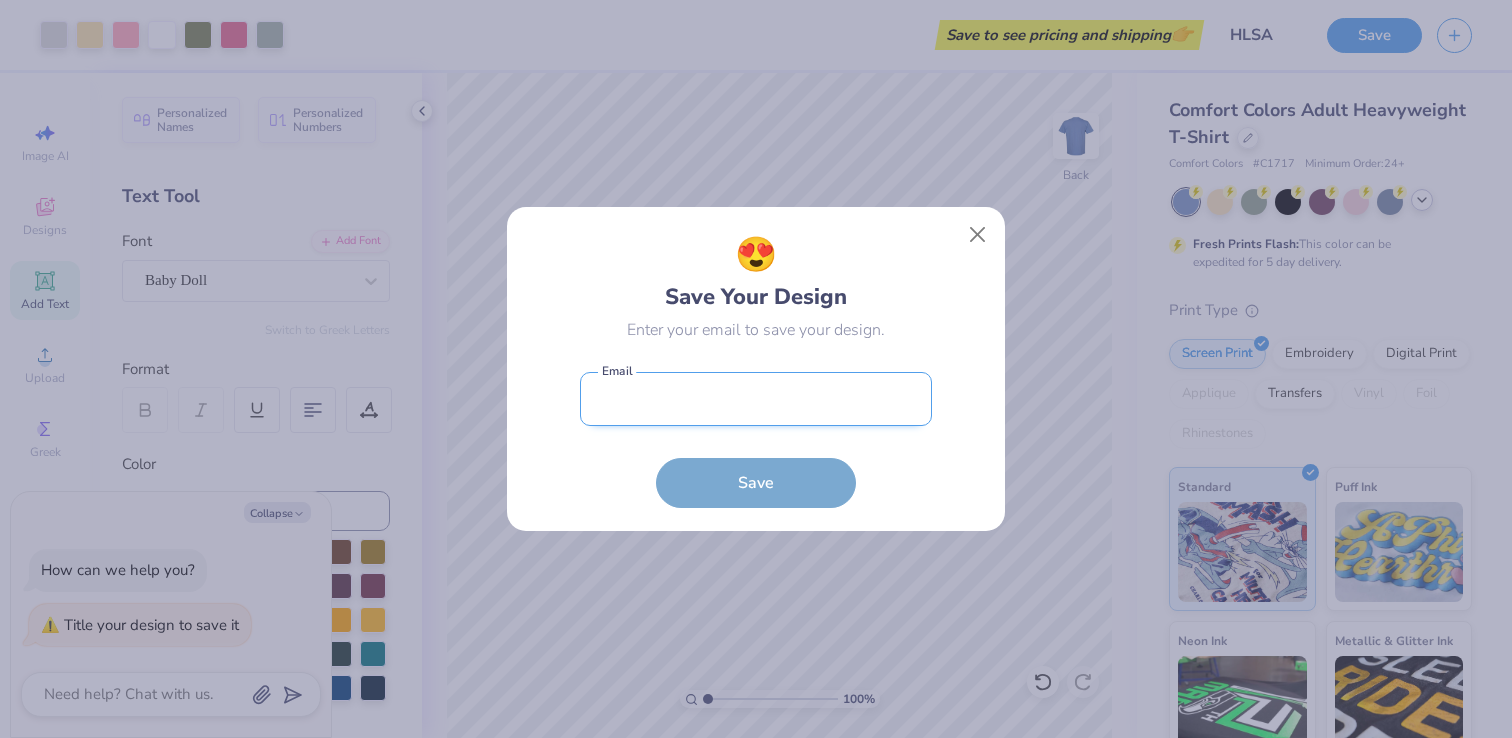 click at bounding box center [756, 399] 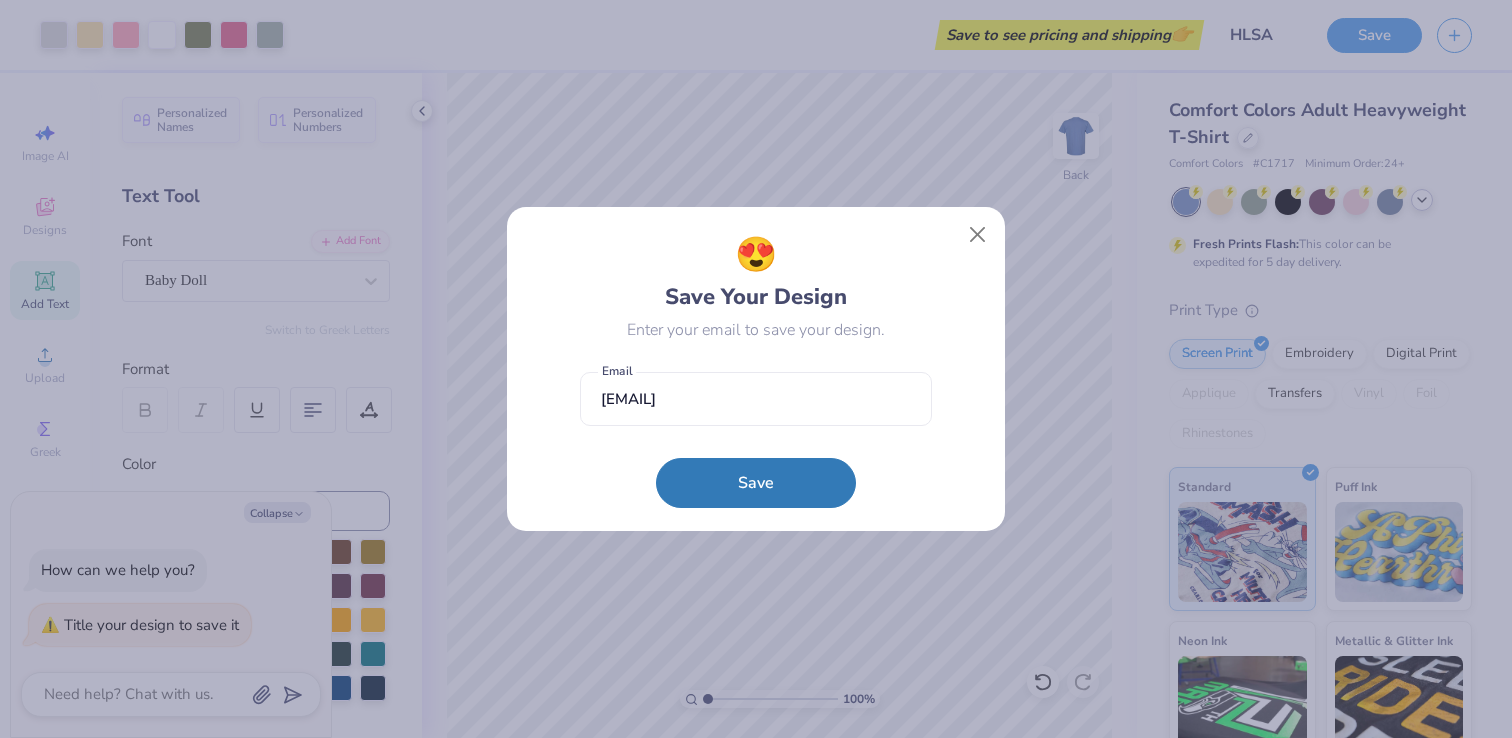 click on "Save" at bounding box center (756, 483) 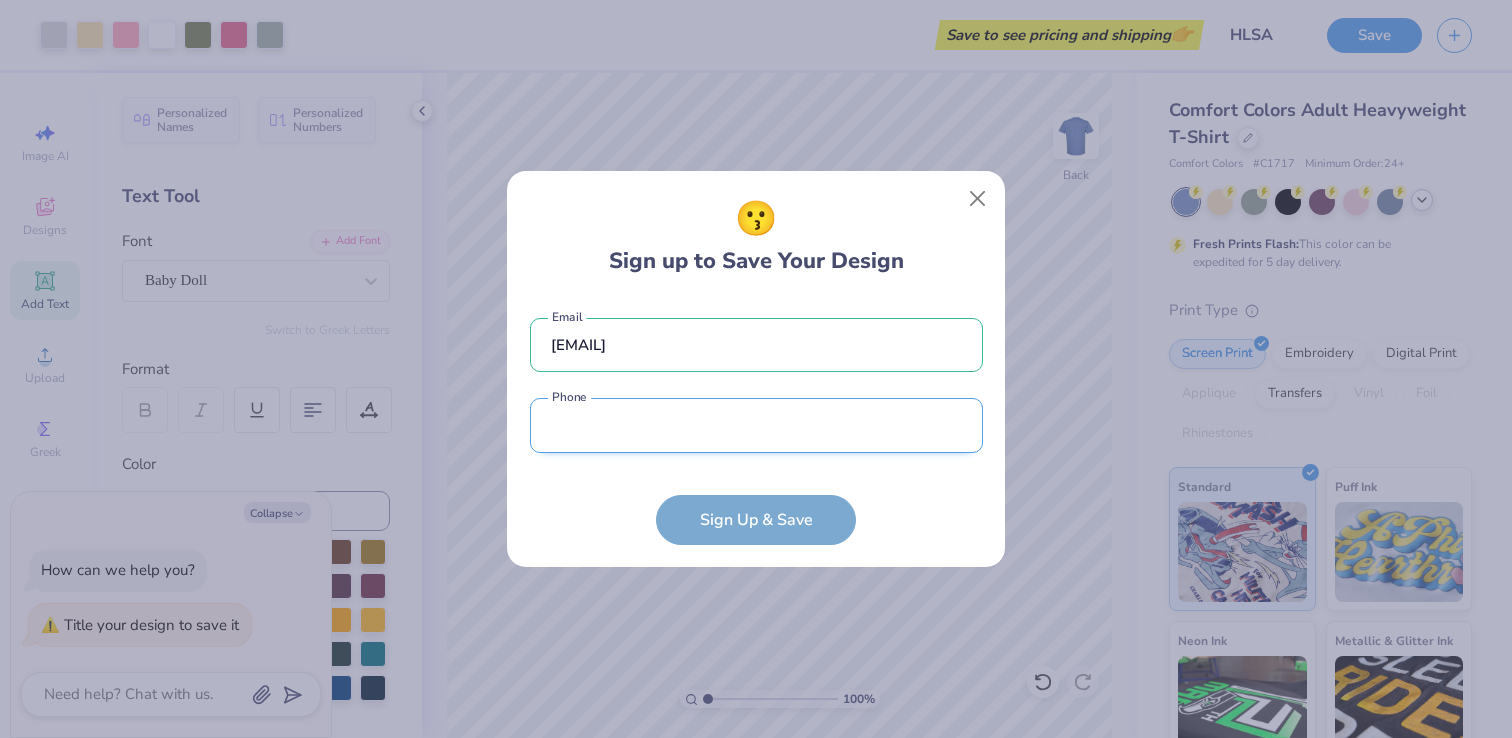 click at bounding box center (756, 425) 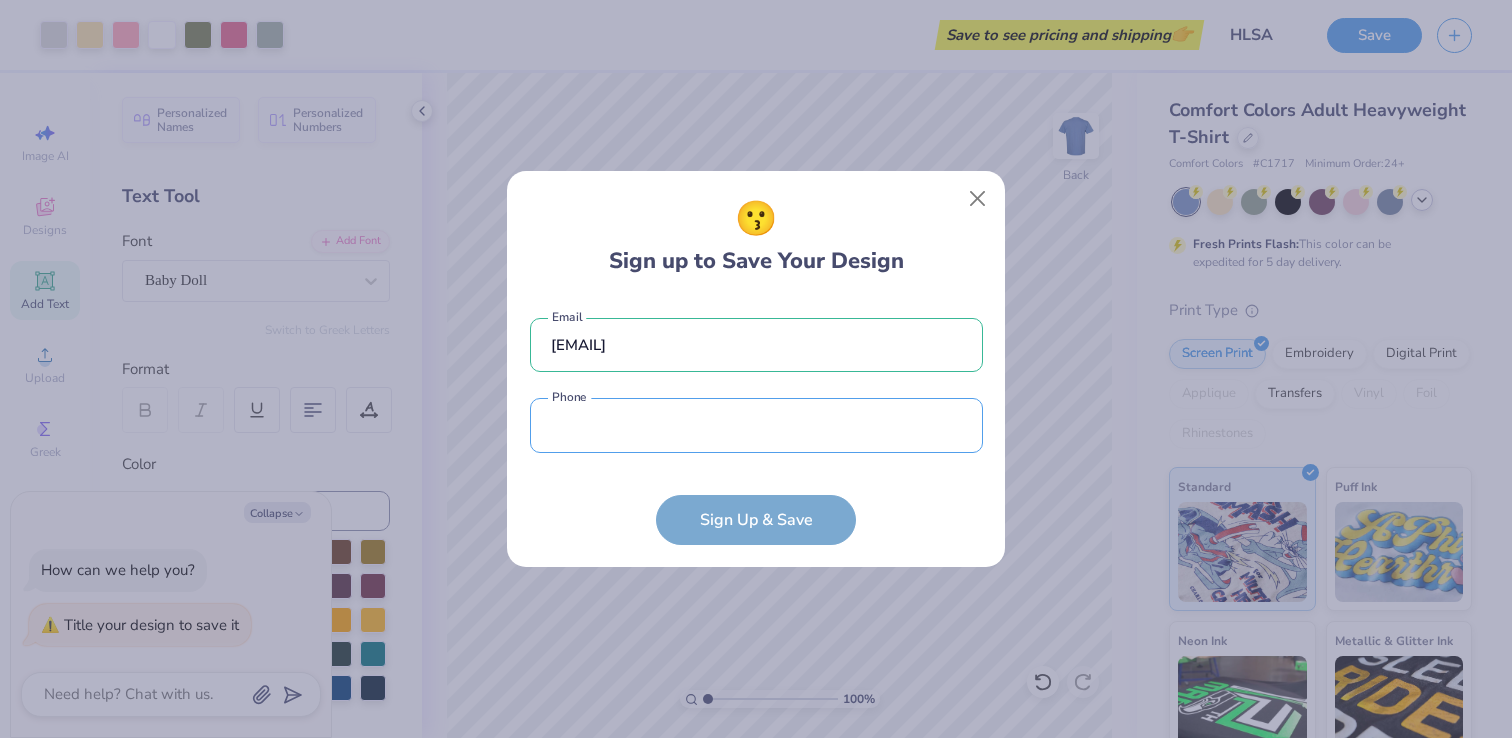 type on "[PHONE]" 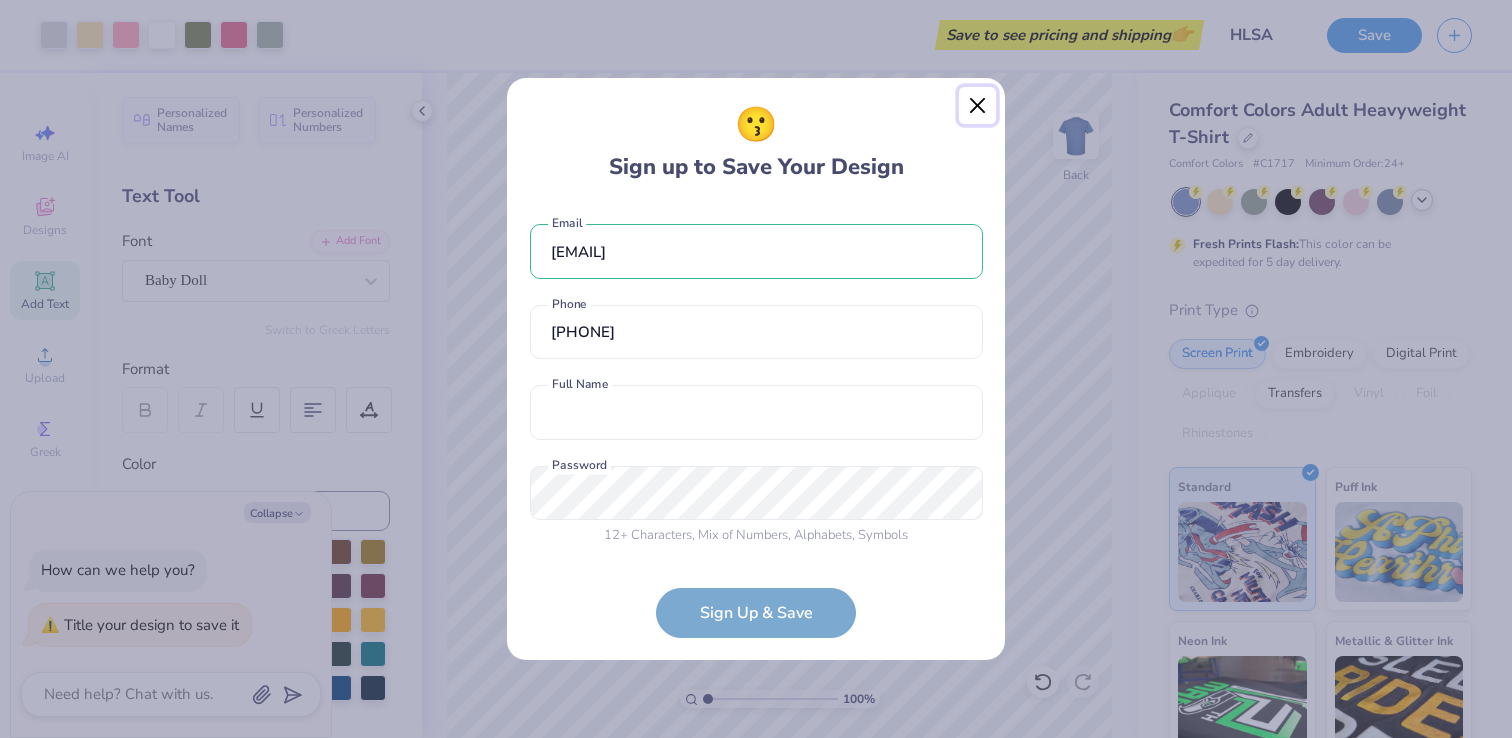 click at bounding box center [978, 106] 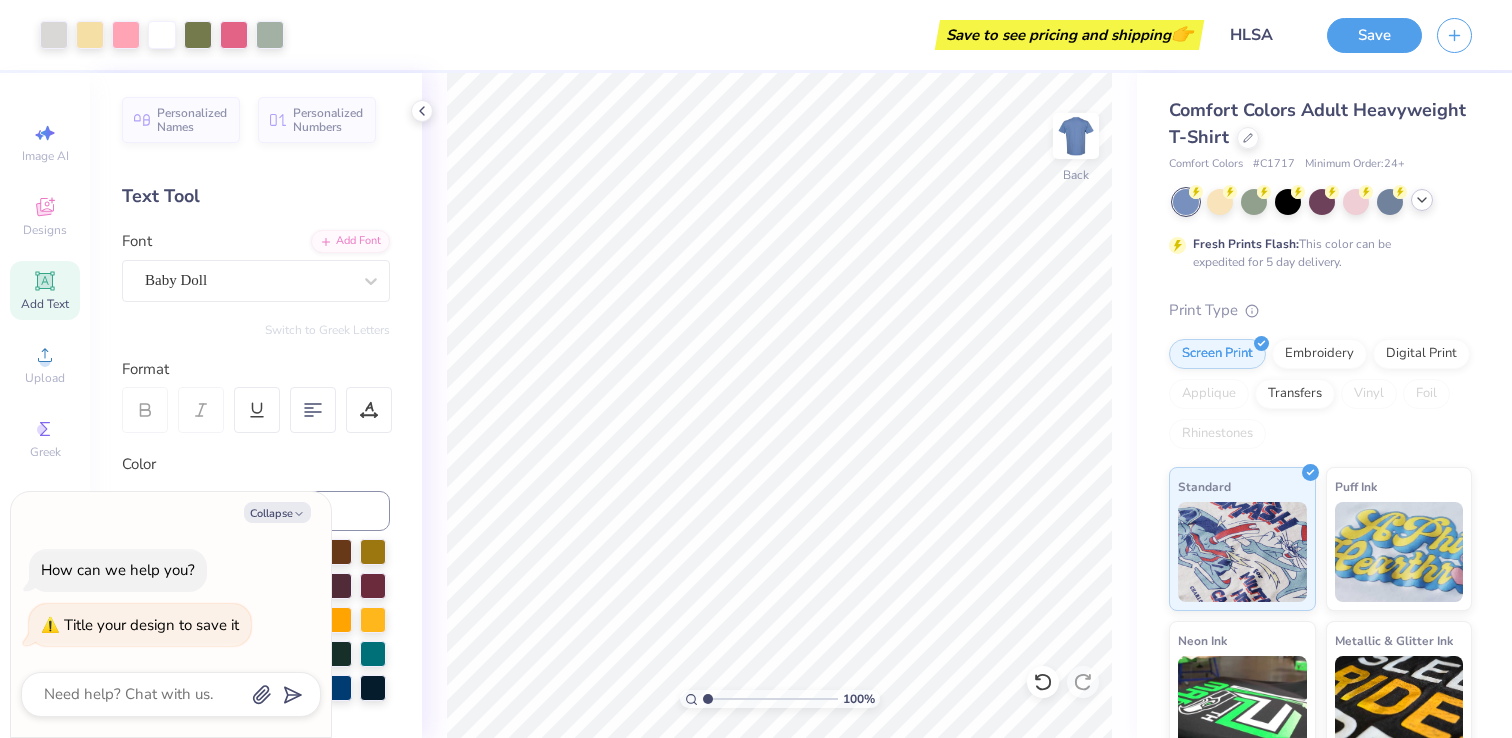 type 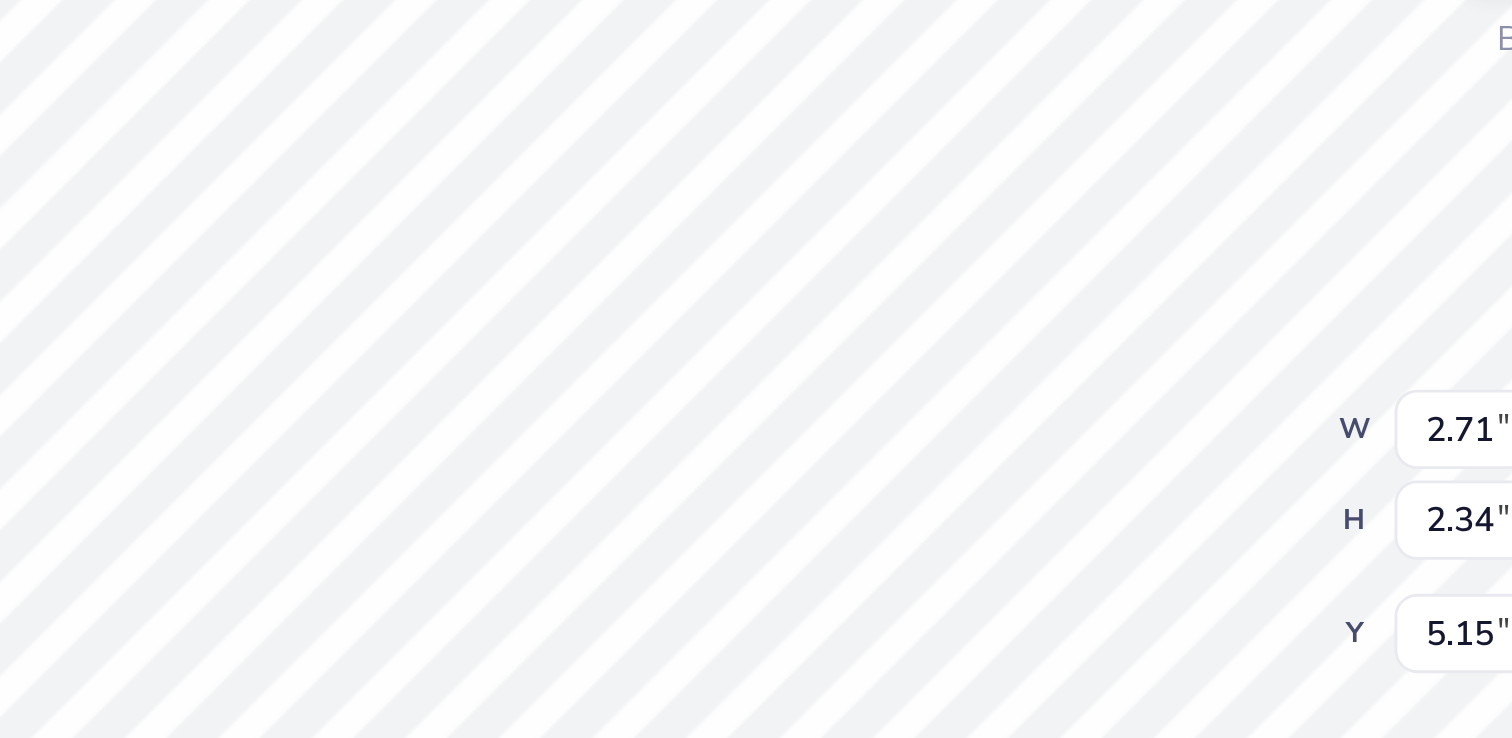 type on "x" 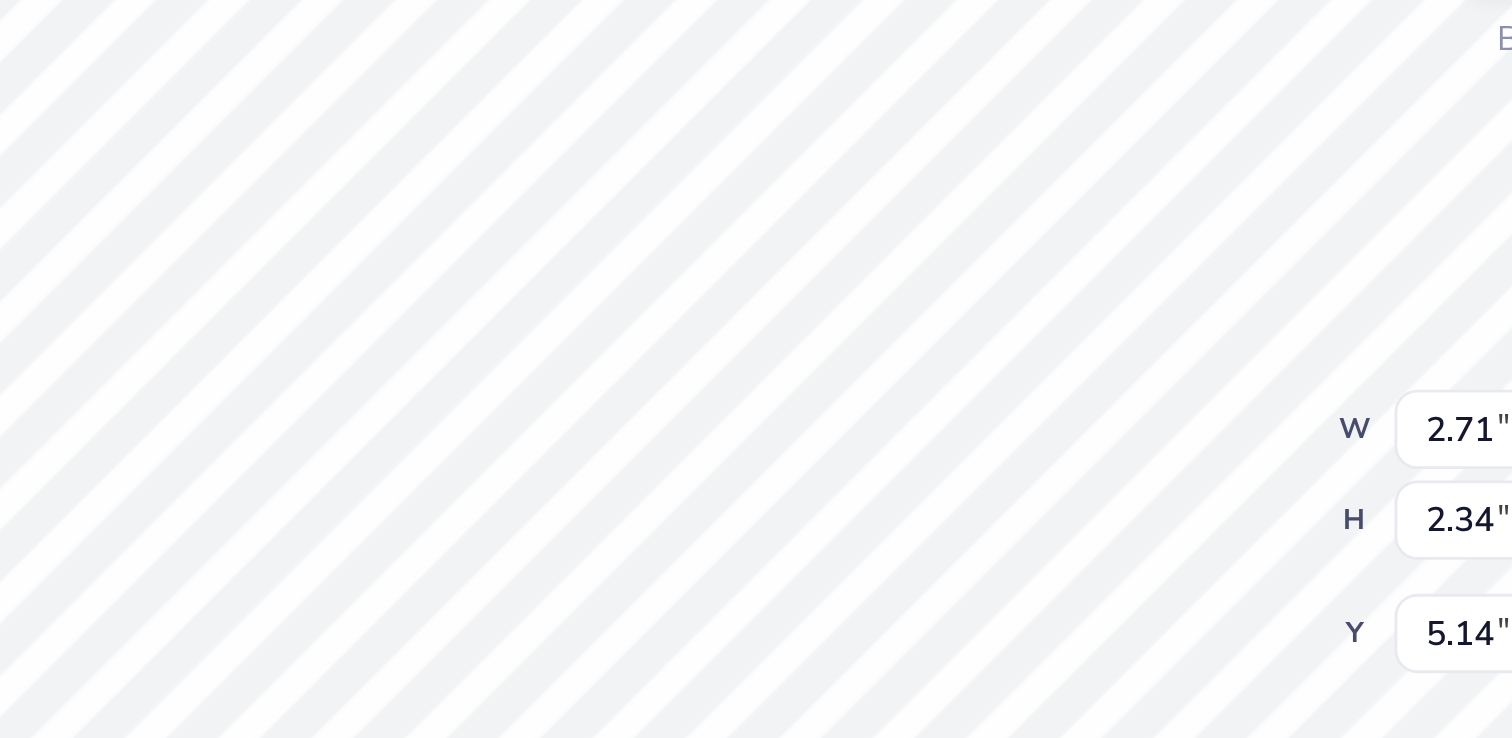 type on "x" 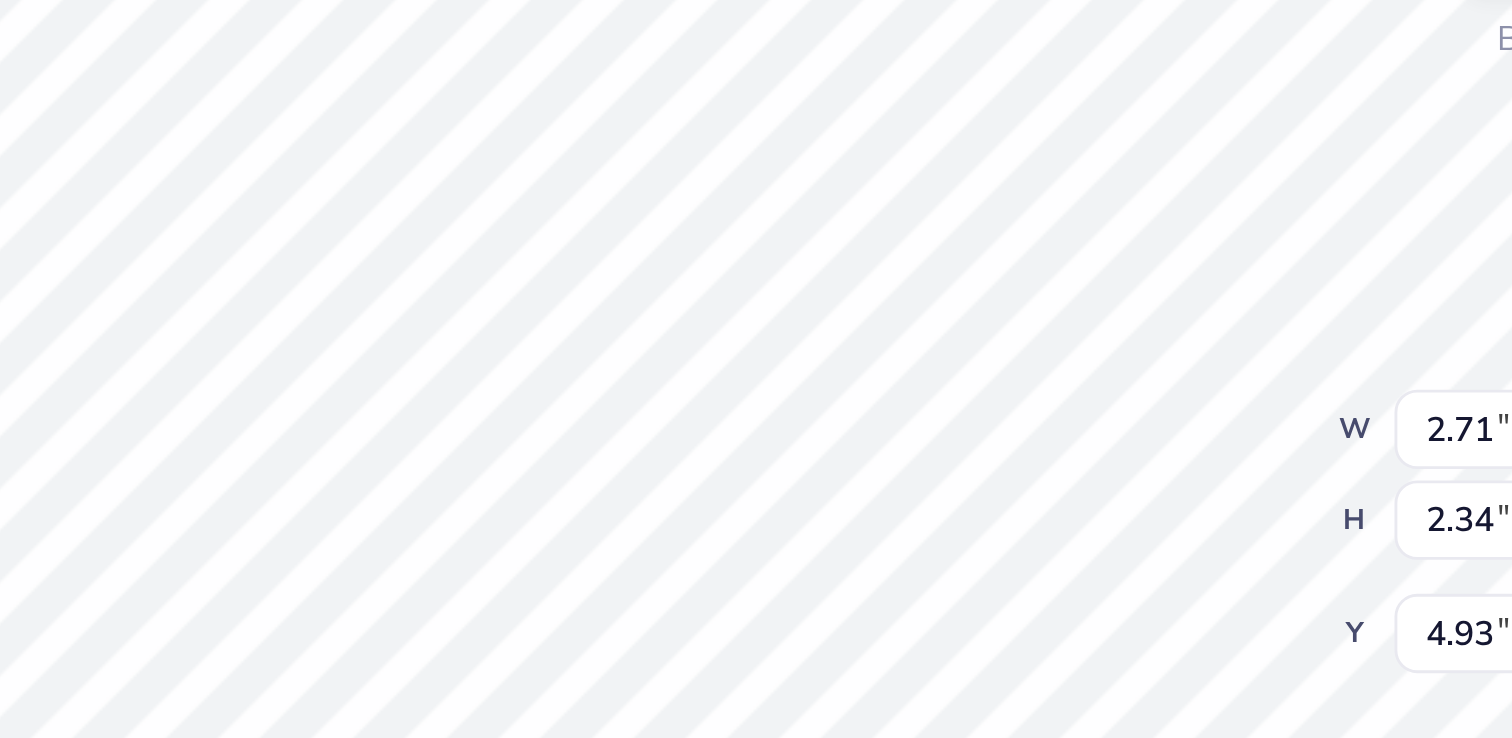 type on "x" 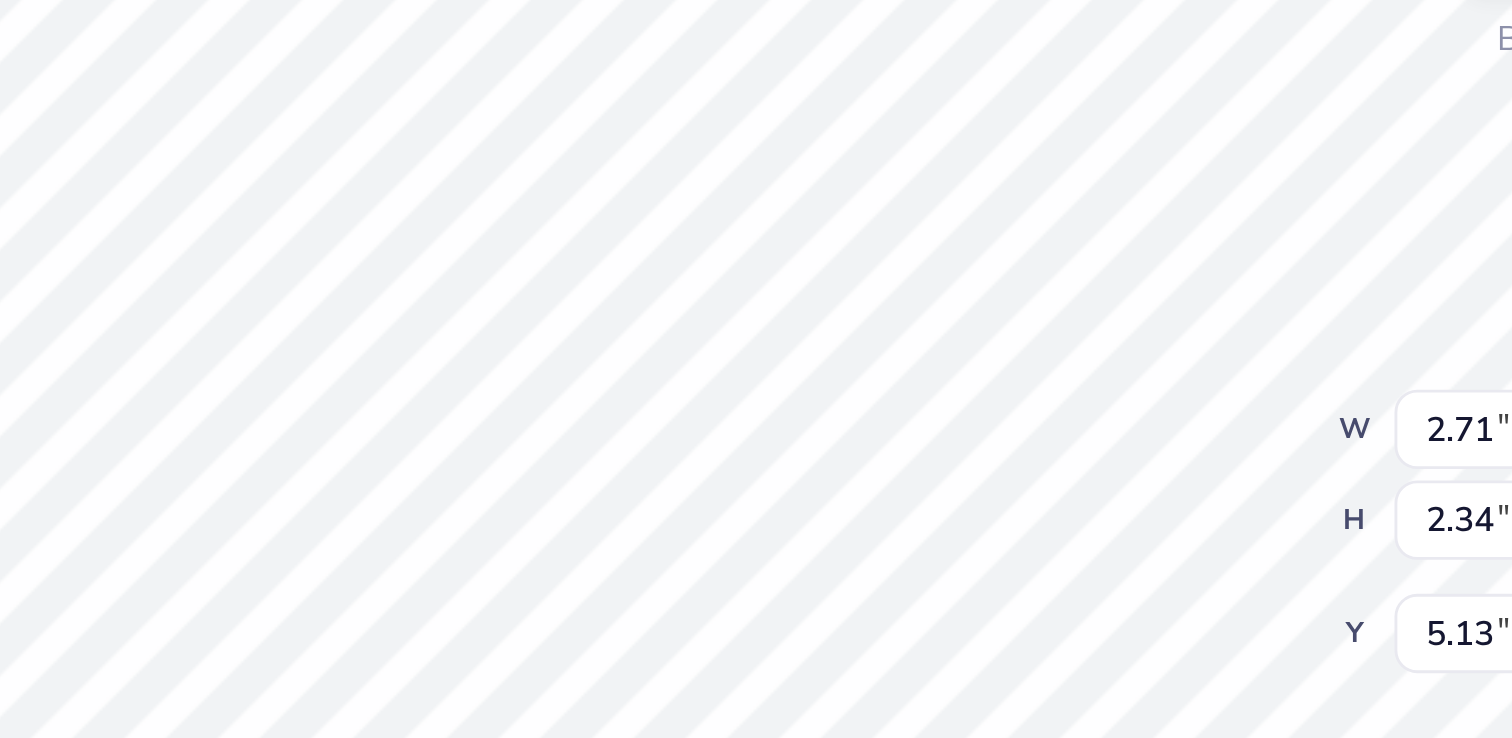 type on "x" 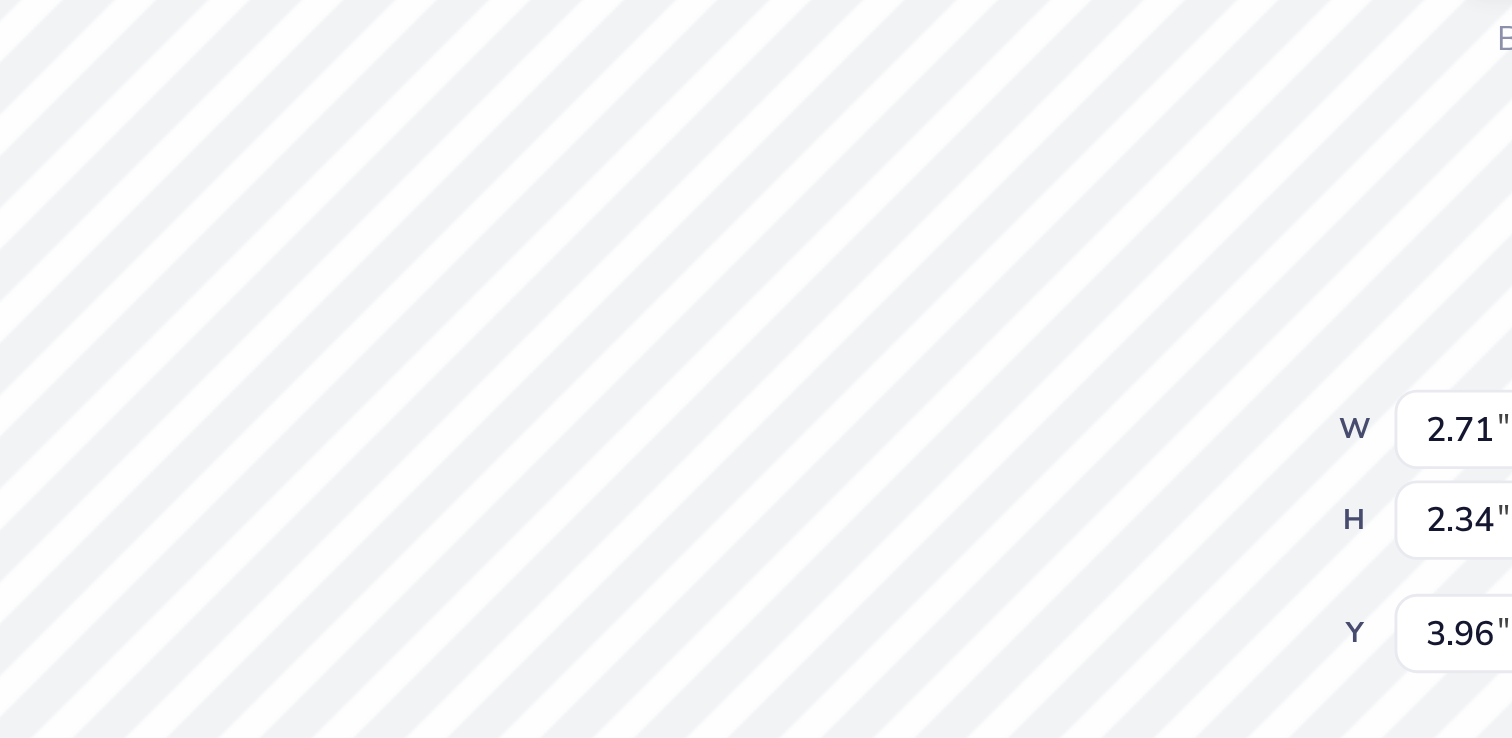 type on "x" 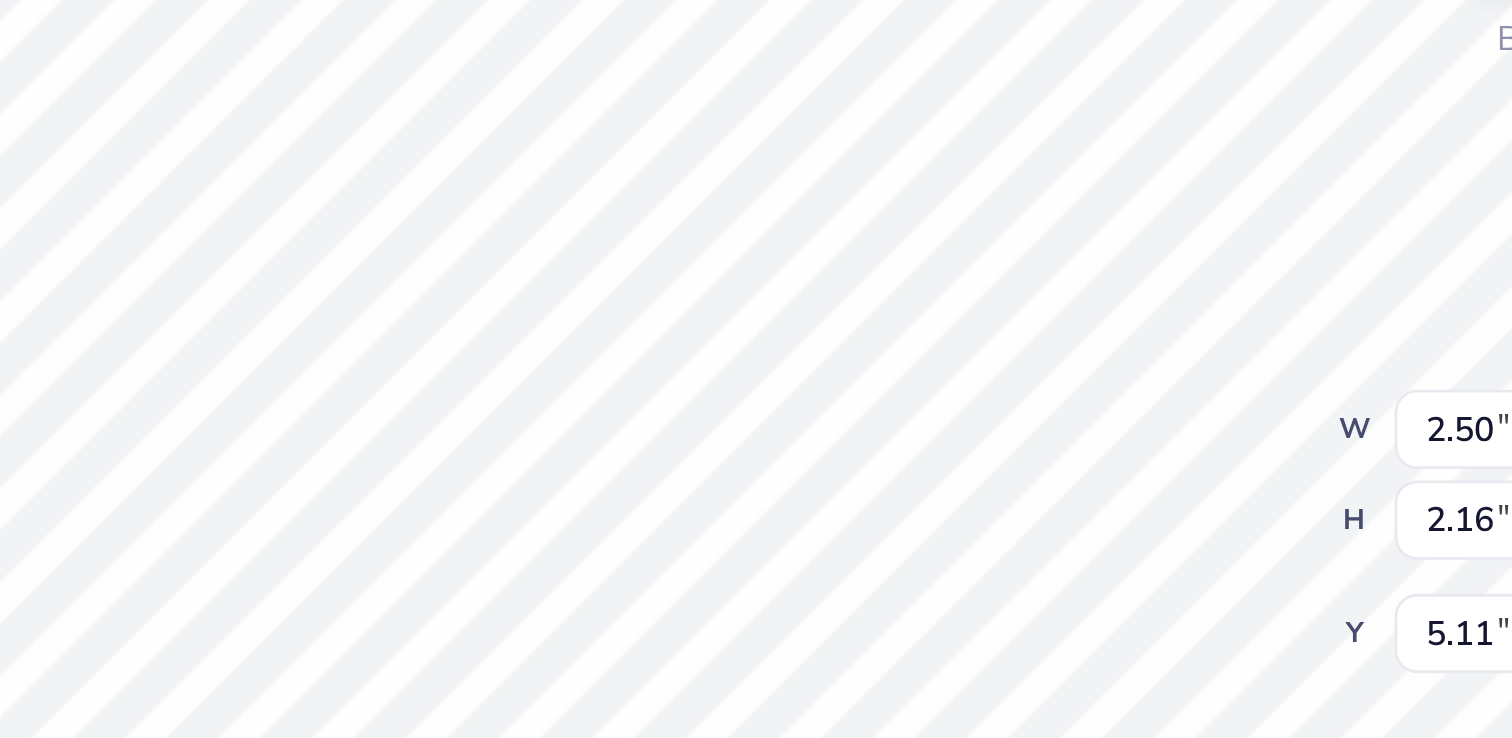 type on "x" 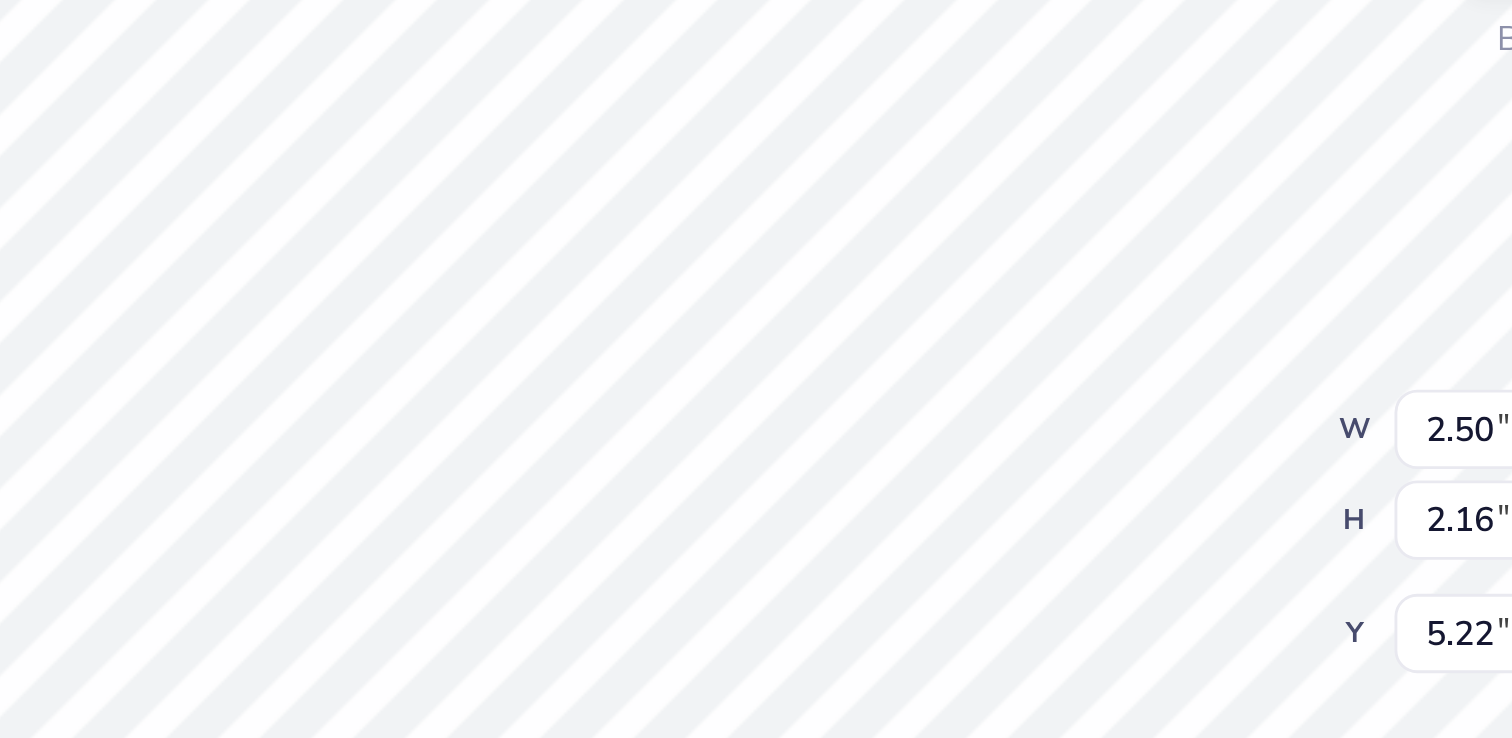 type on "x" 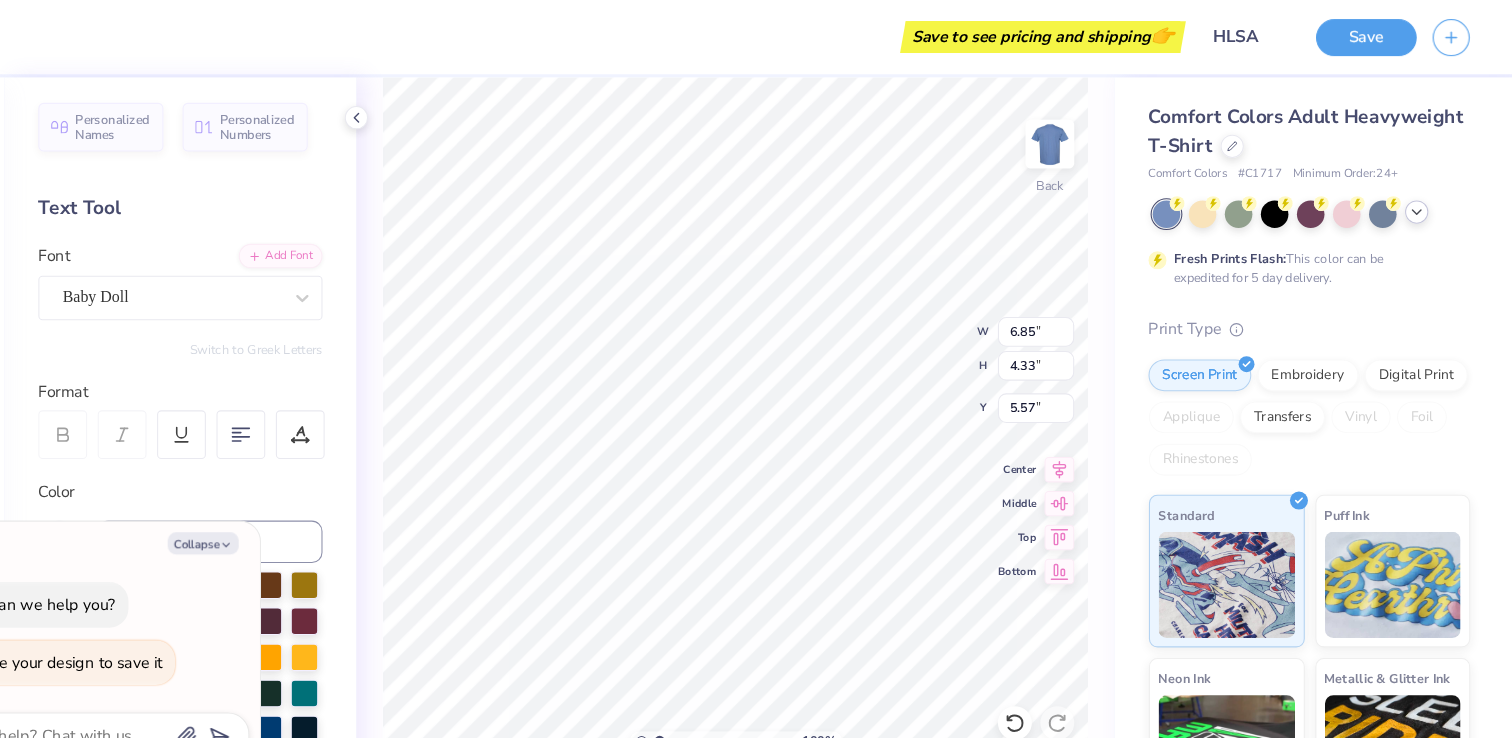 scroll, scrollTop: 0, scrollLeft: 0, axis: both 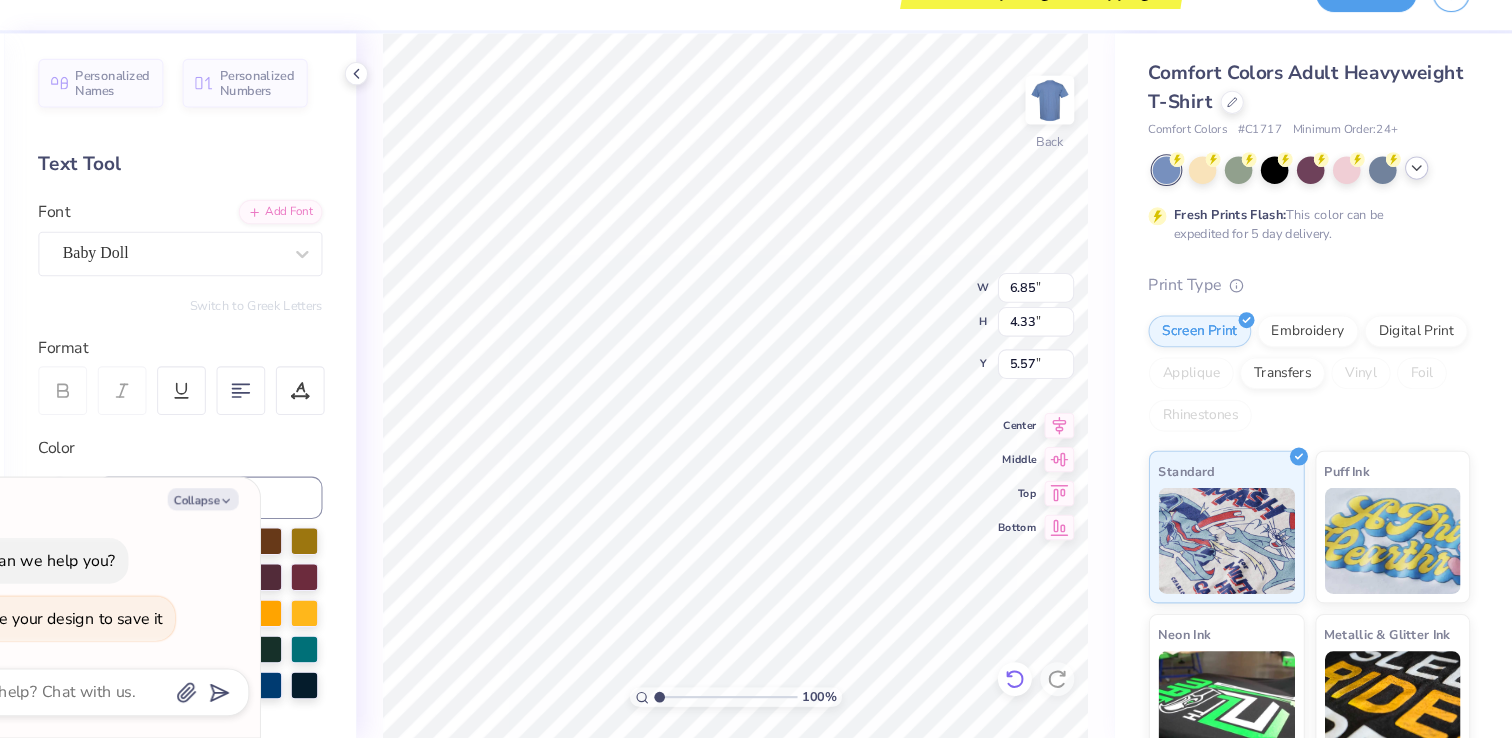 click at bounding box center (1043, 682) 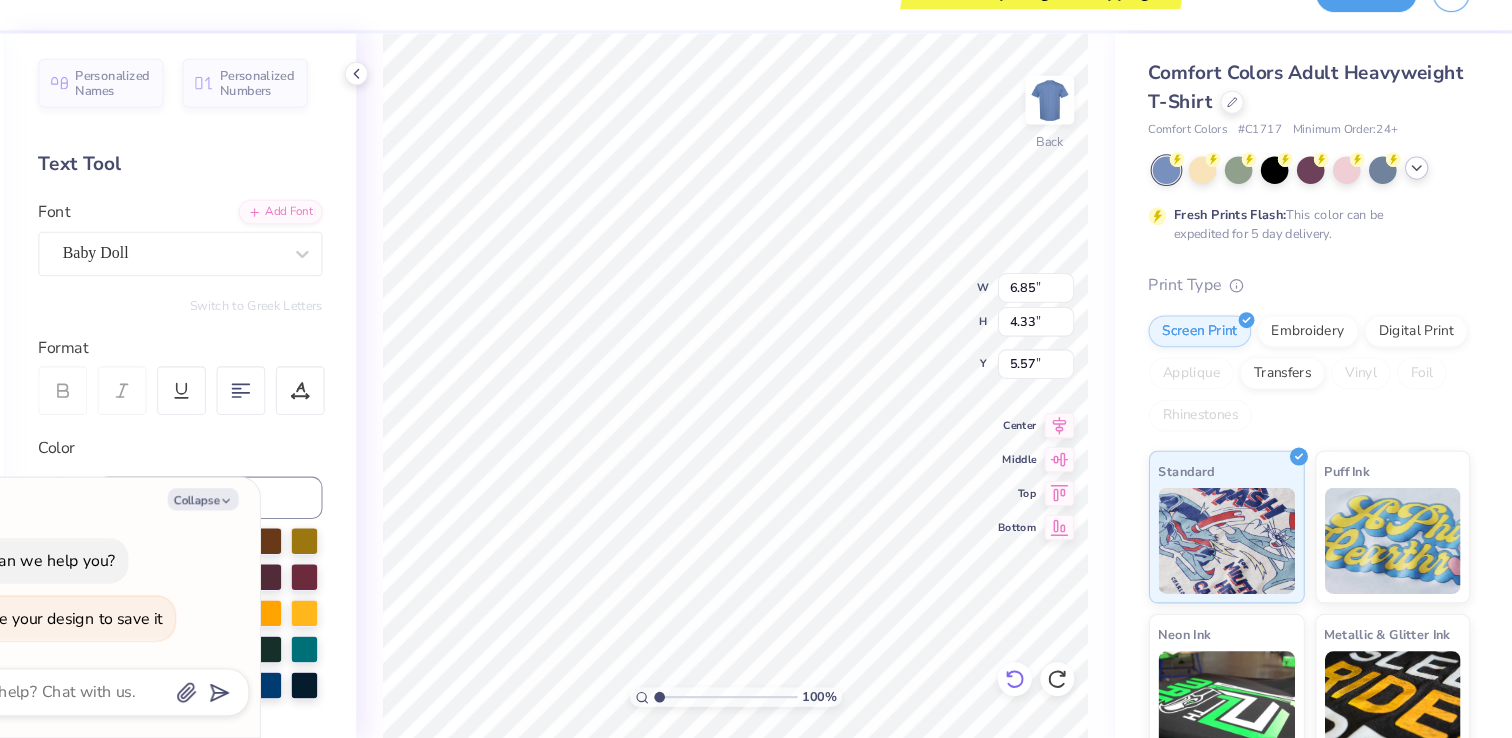 click 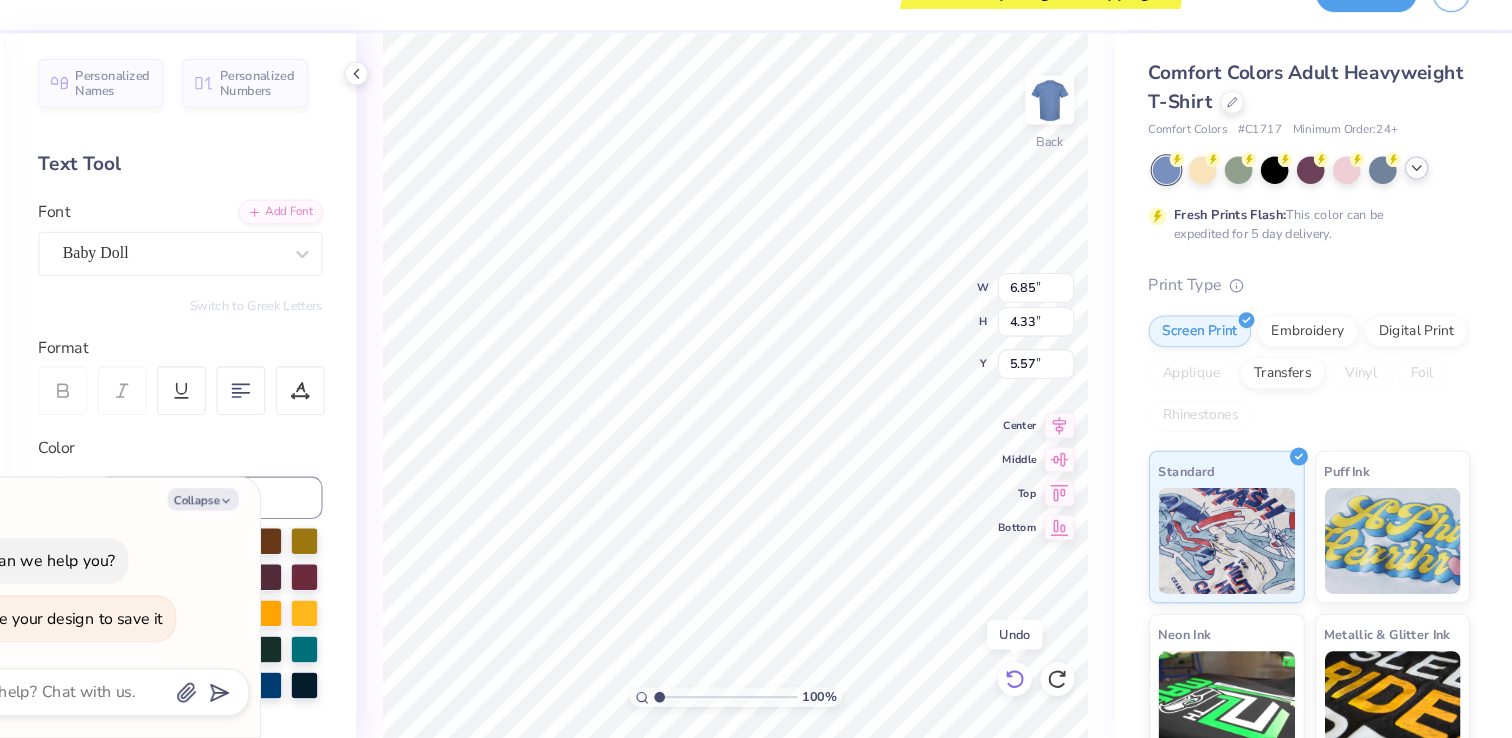 click 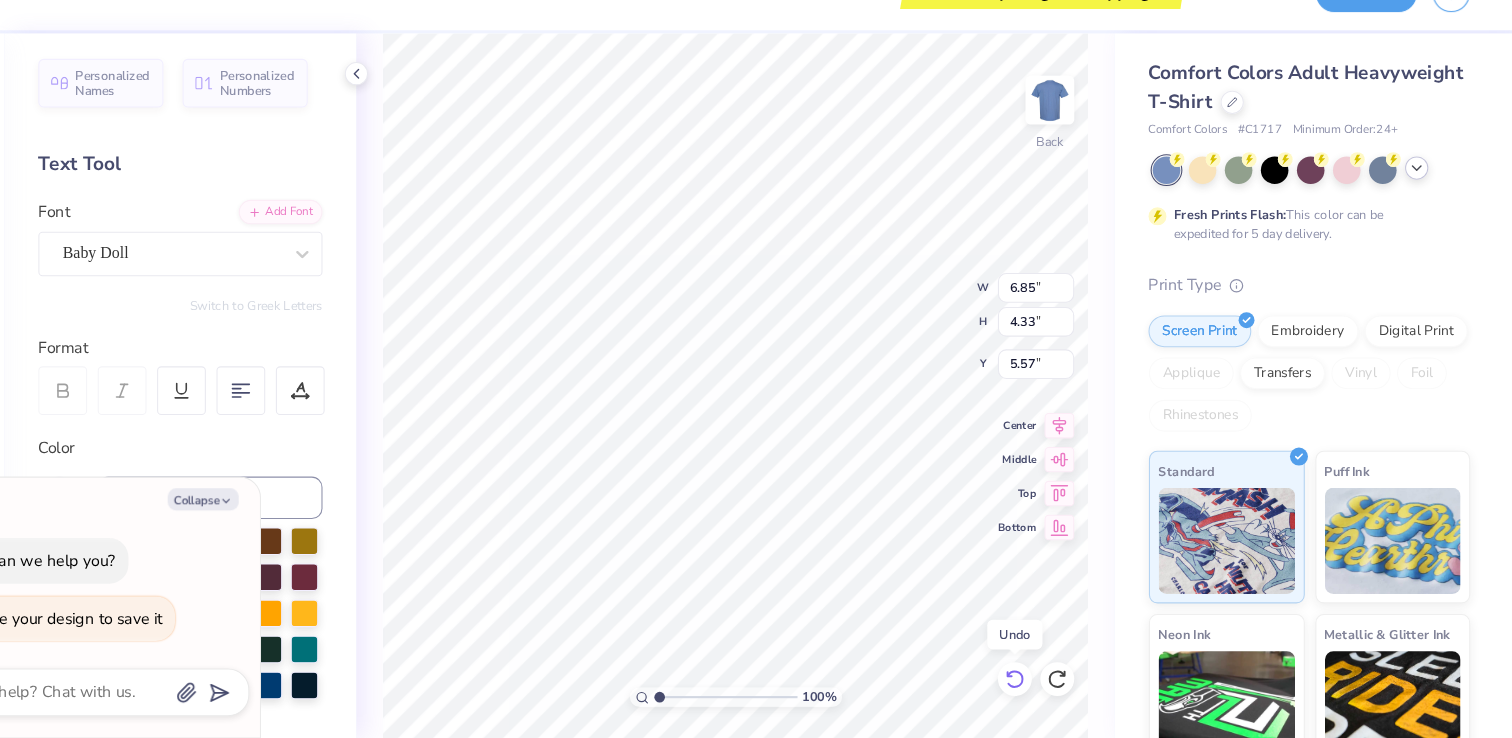 click 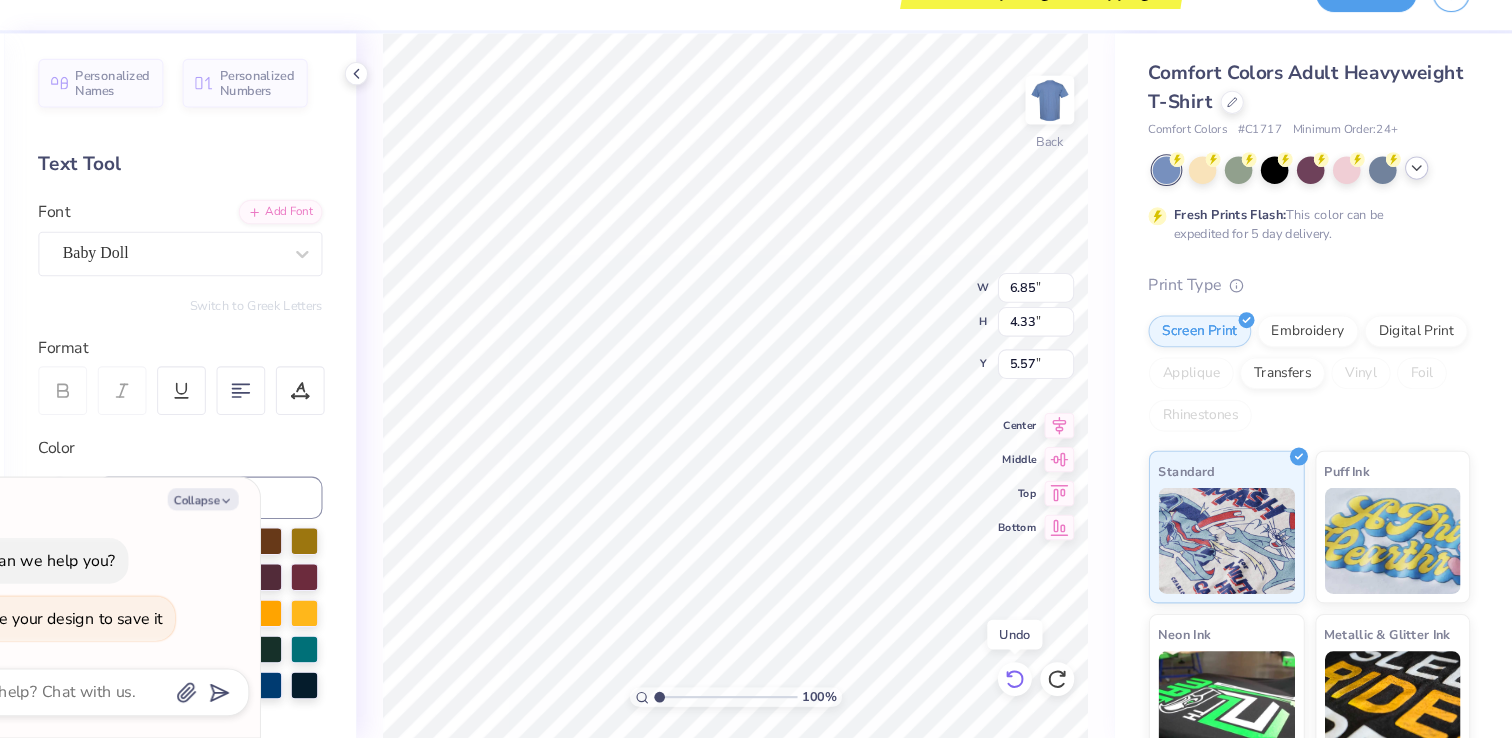 click 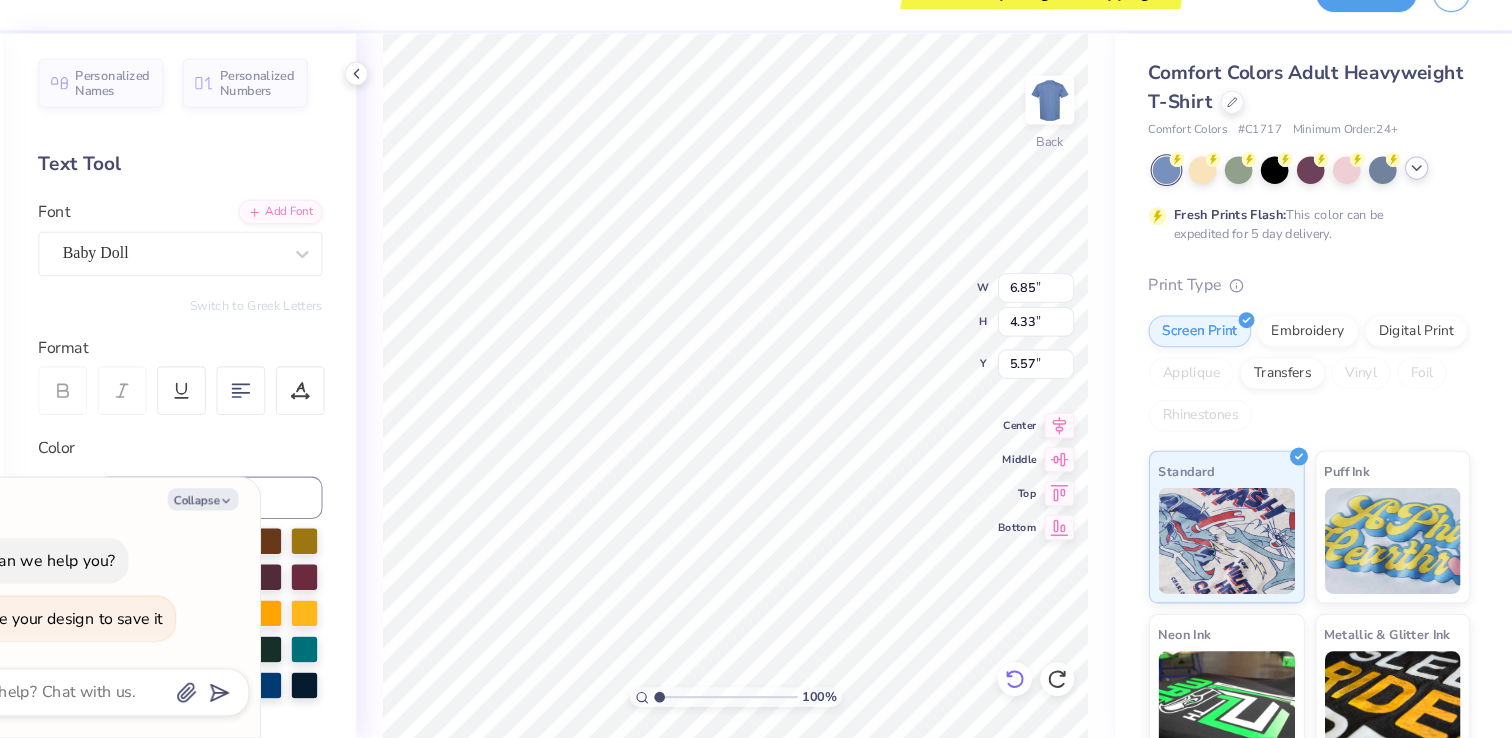 click 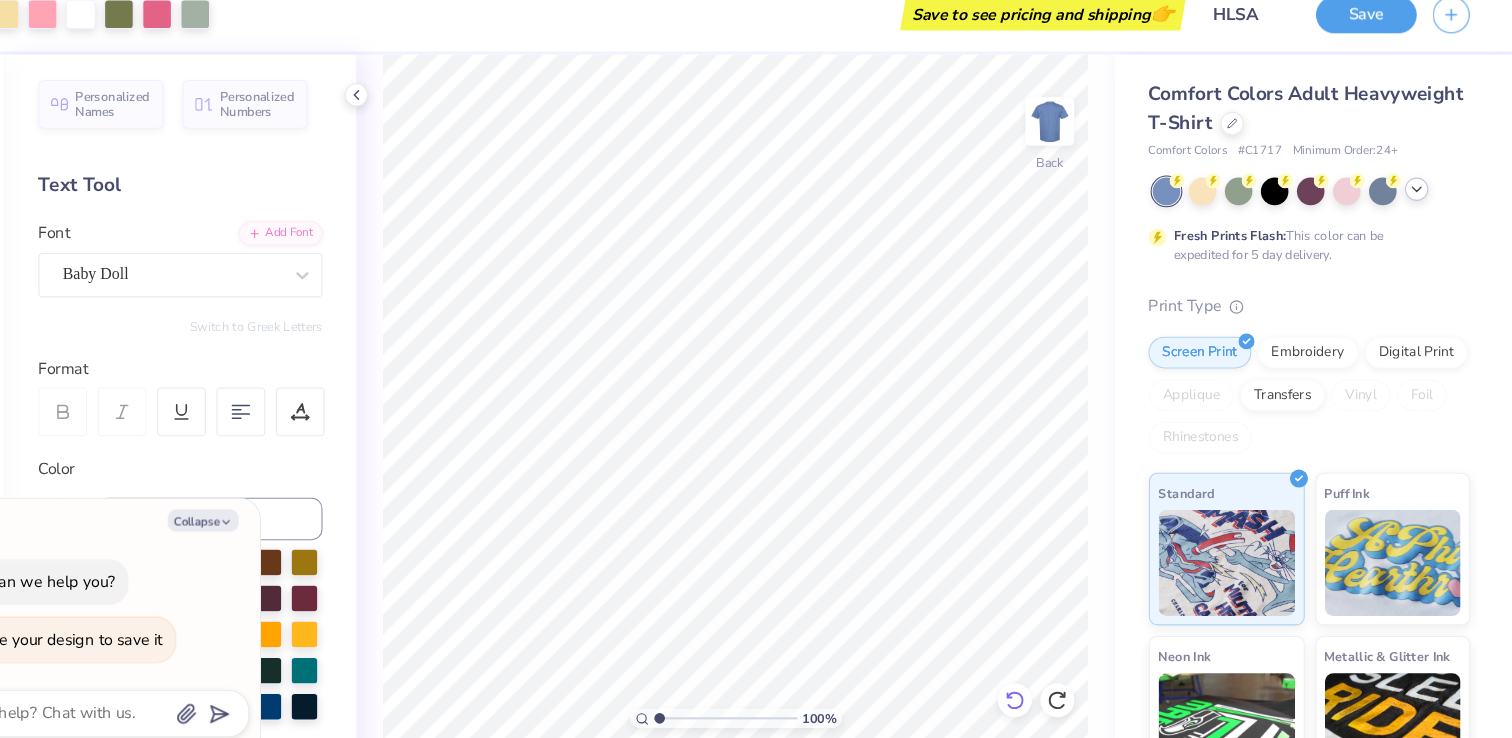 scroll, scrollTop: 0, scrollLeft: 0, axis: both 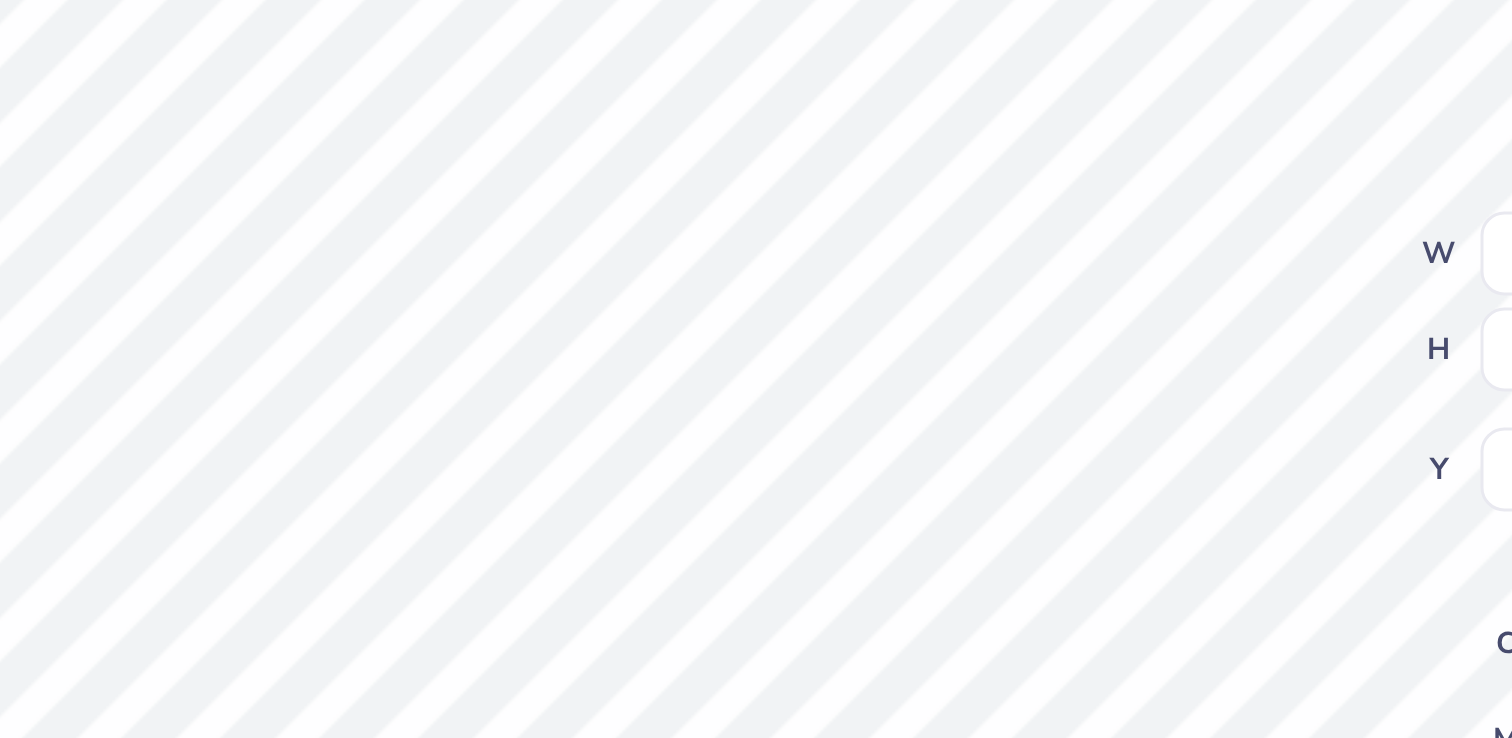 type on "x" 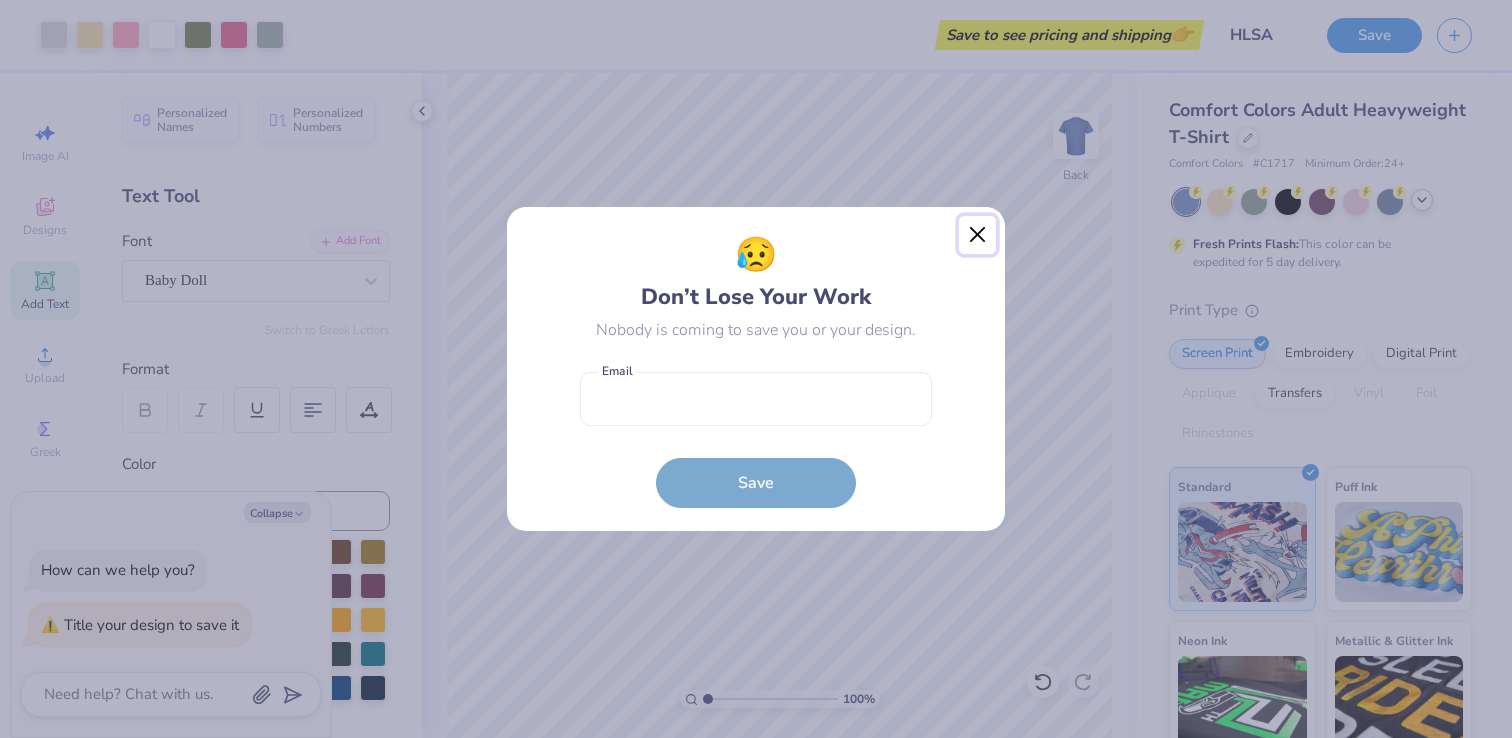 click at bounding box center (978, 235) 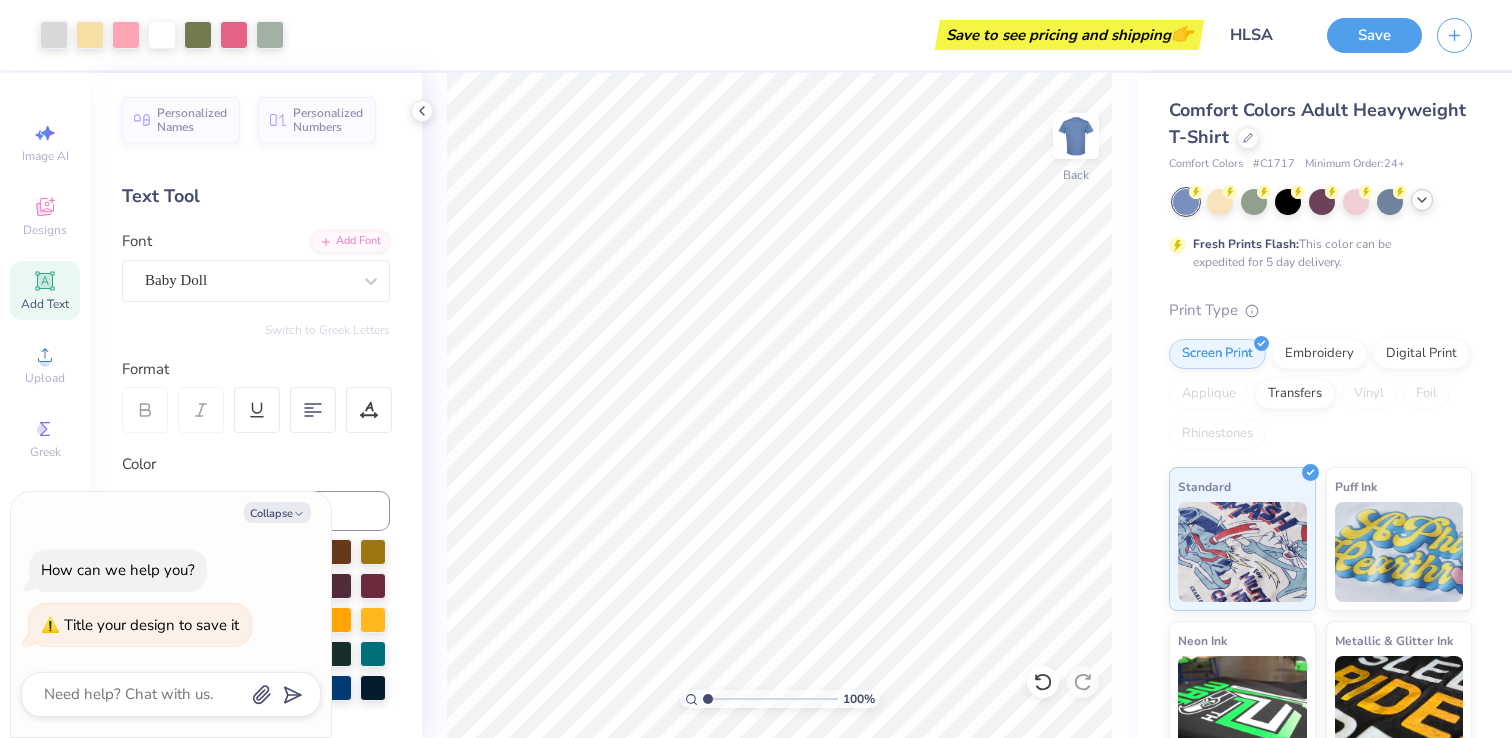 click on "100  % Back" at bounding box center (779, 405) 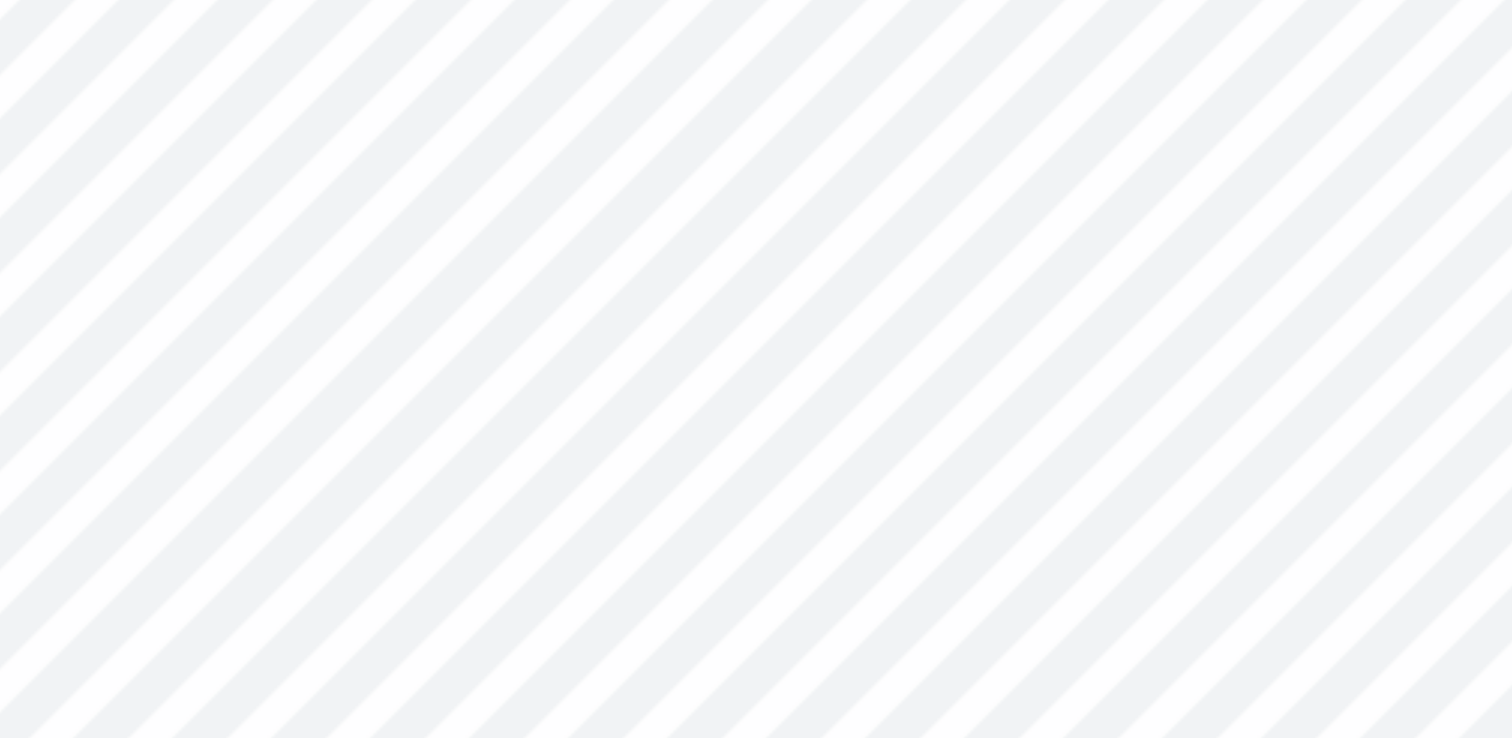 type on "x" 